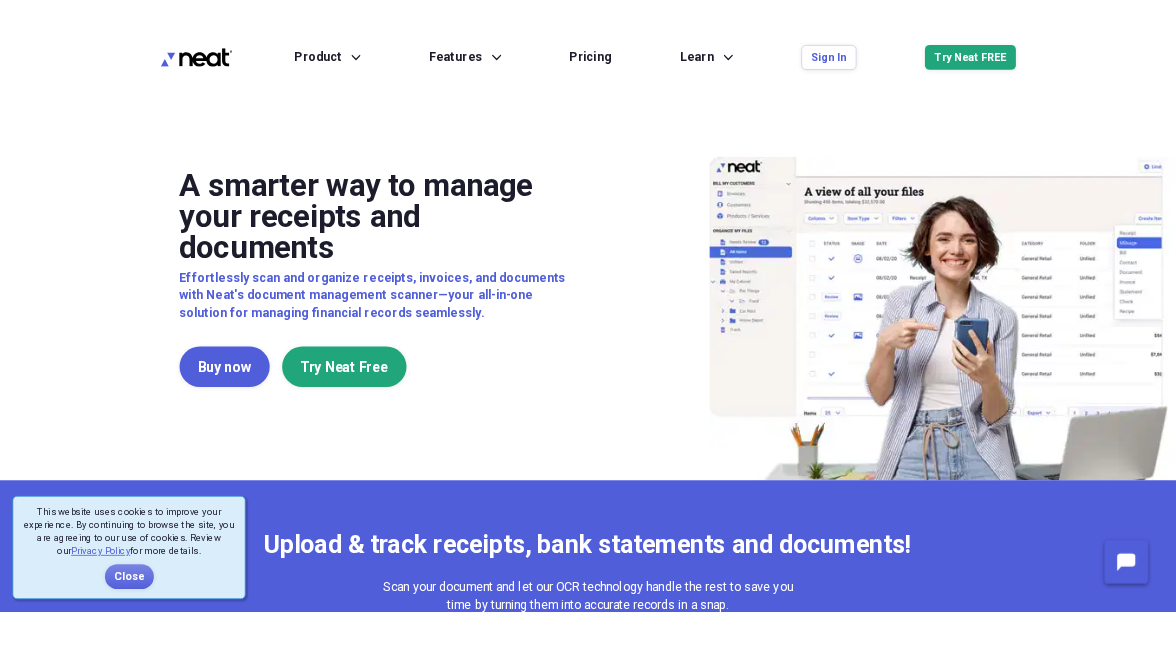 scroll, scrollTop: 0, scrollLeft: 0, axis: both 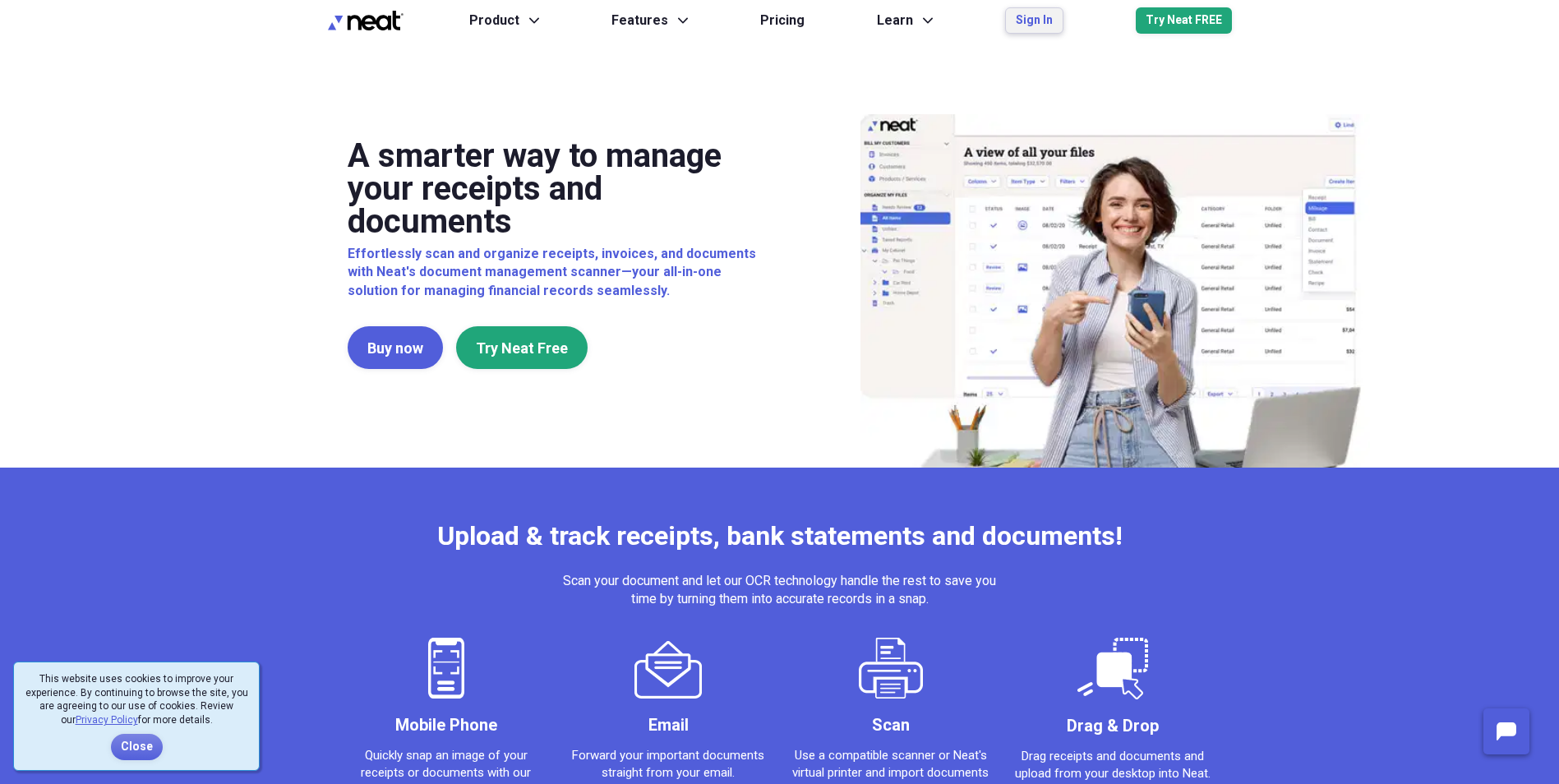 click on "Sign In" at bounding box center [1034, 21] 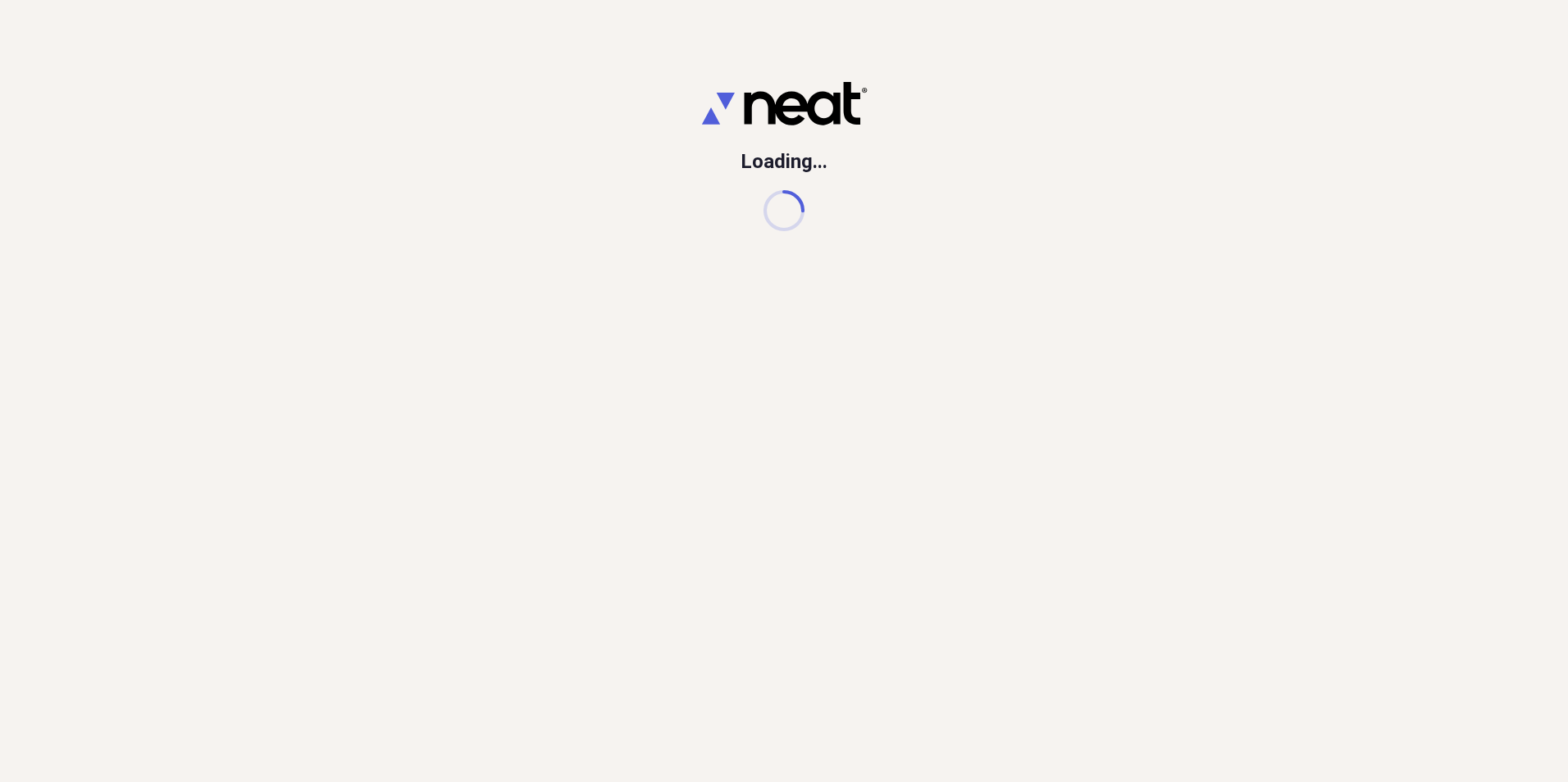 scroll, scrollTop: 0, scrollLeft: 0, axis: both 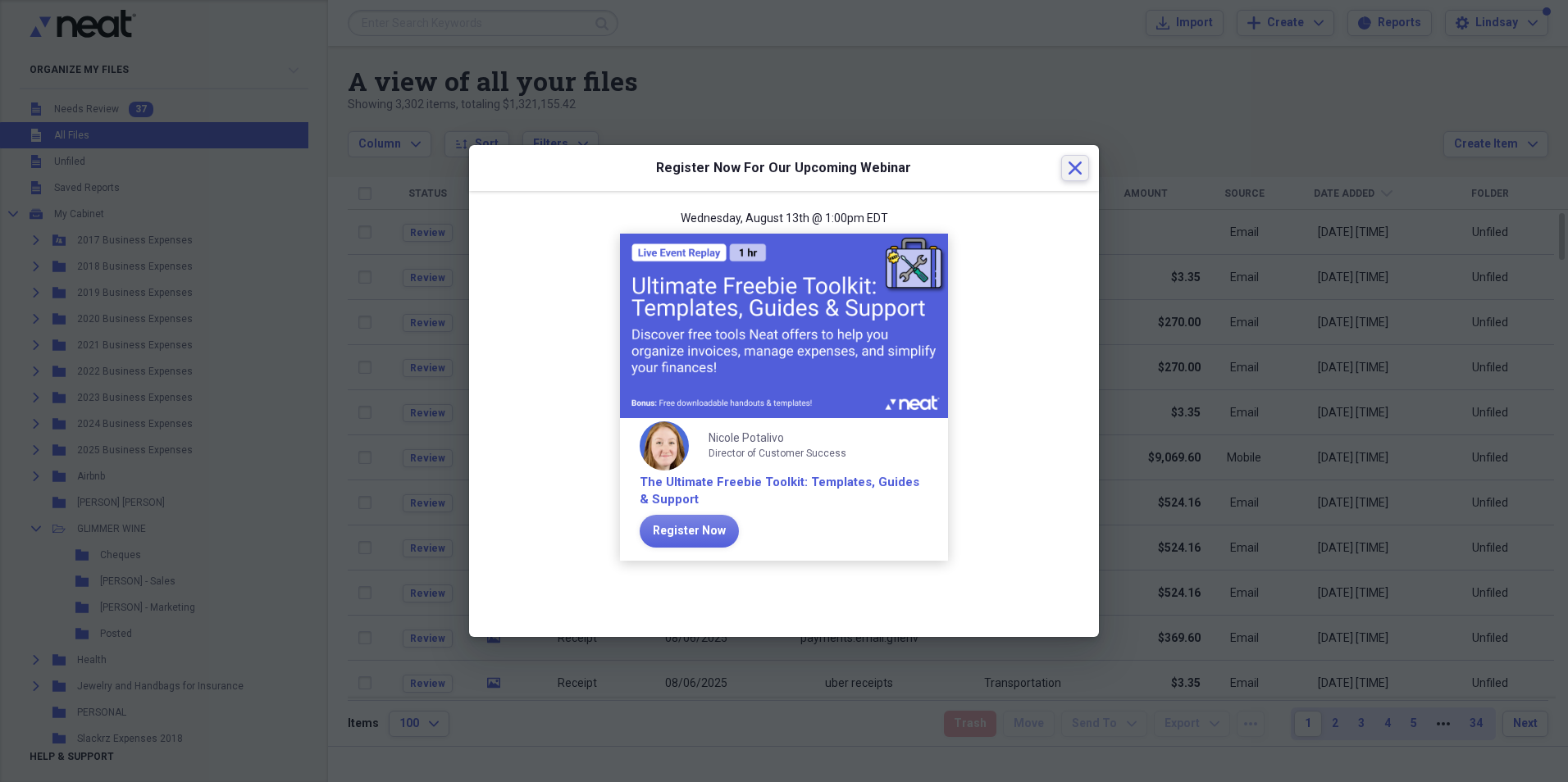 click on "Close" 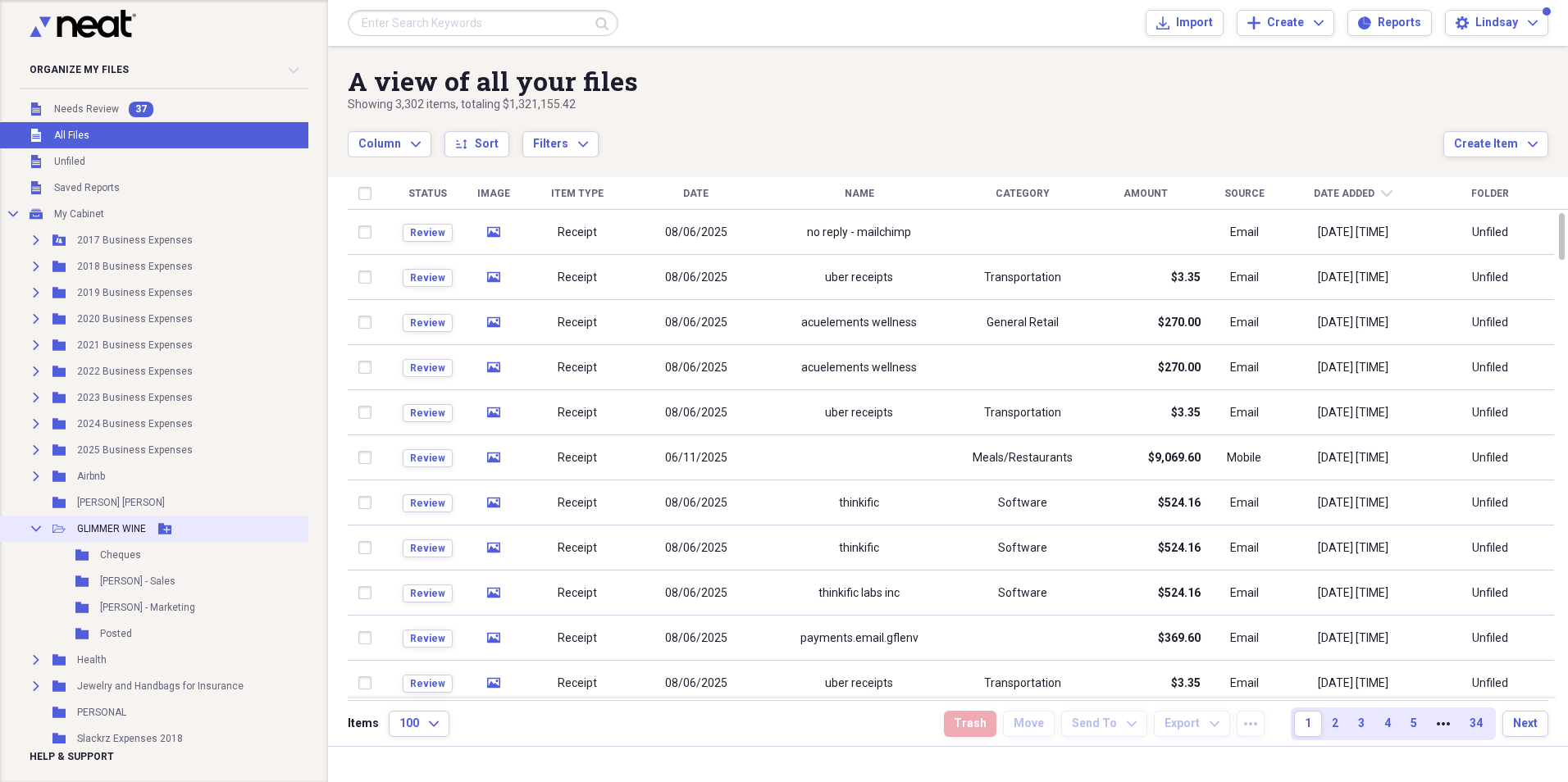 click on "GLIMMER WINE" at bounding box center [112, 529] 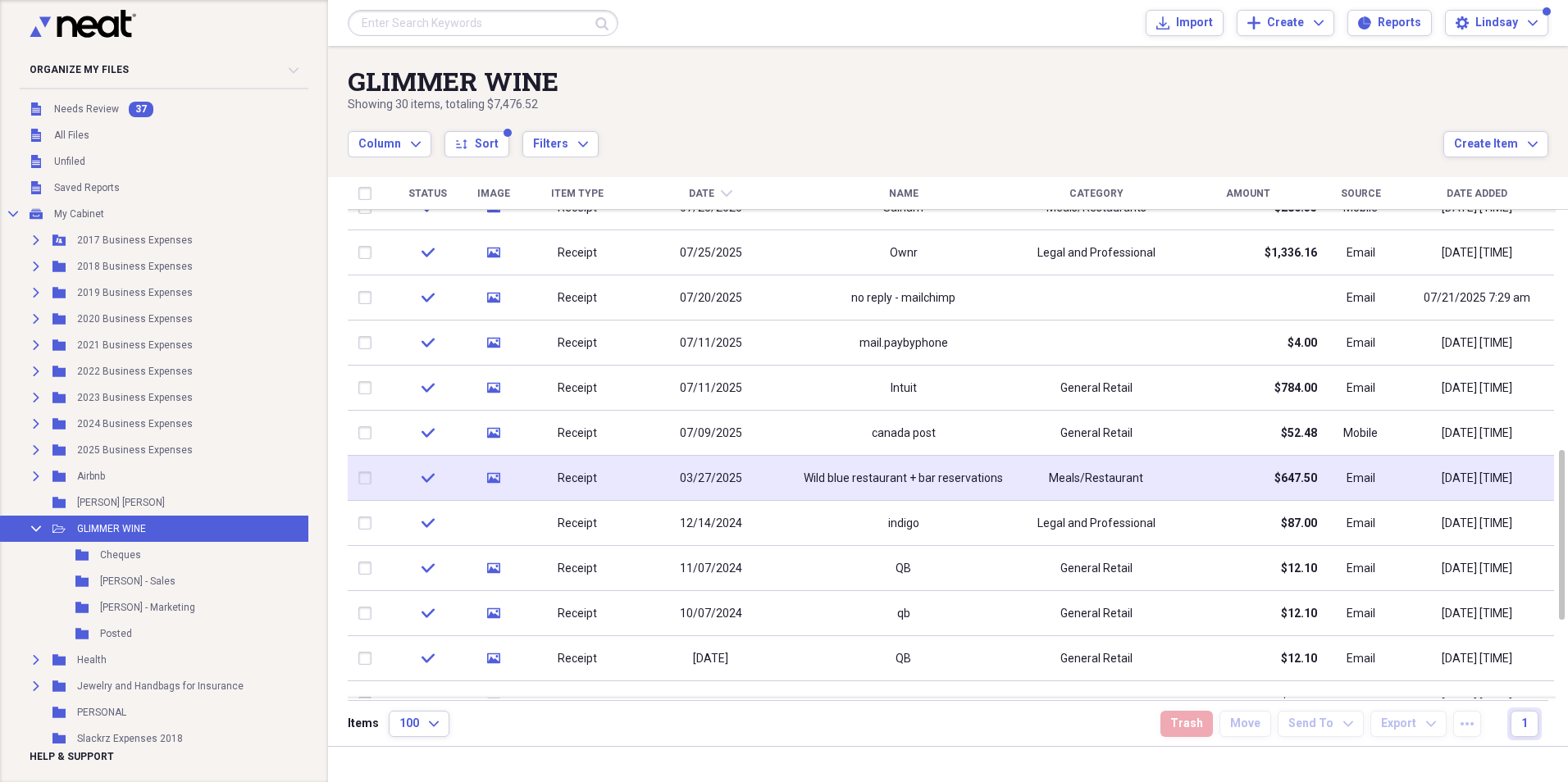click on "Wild blue restaurant + bar reservations" at bounding box center [903, 478] 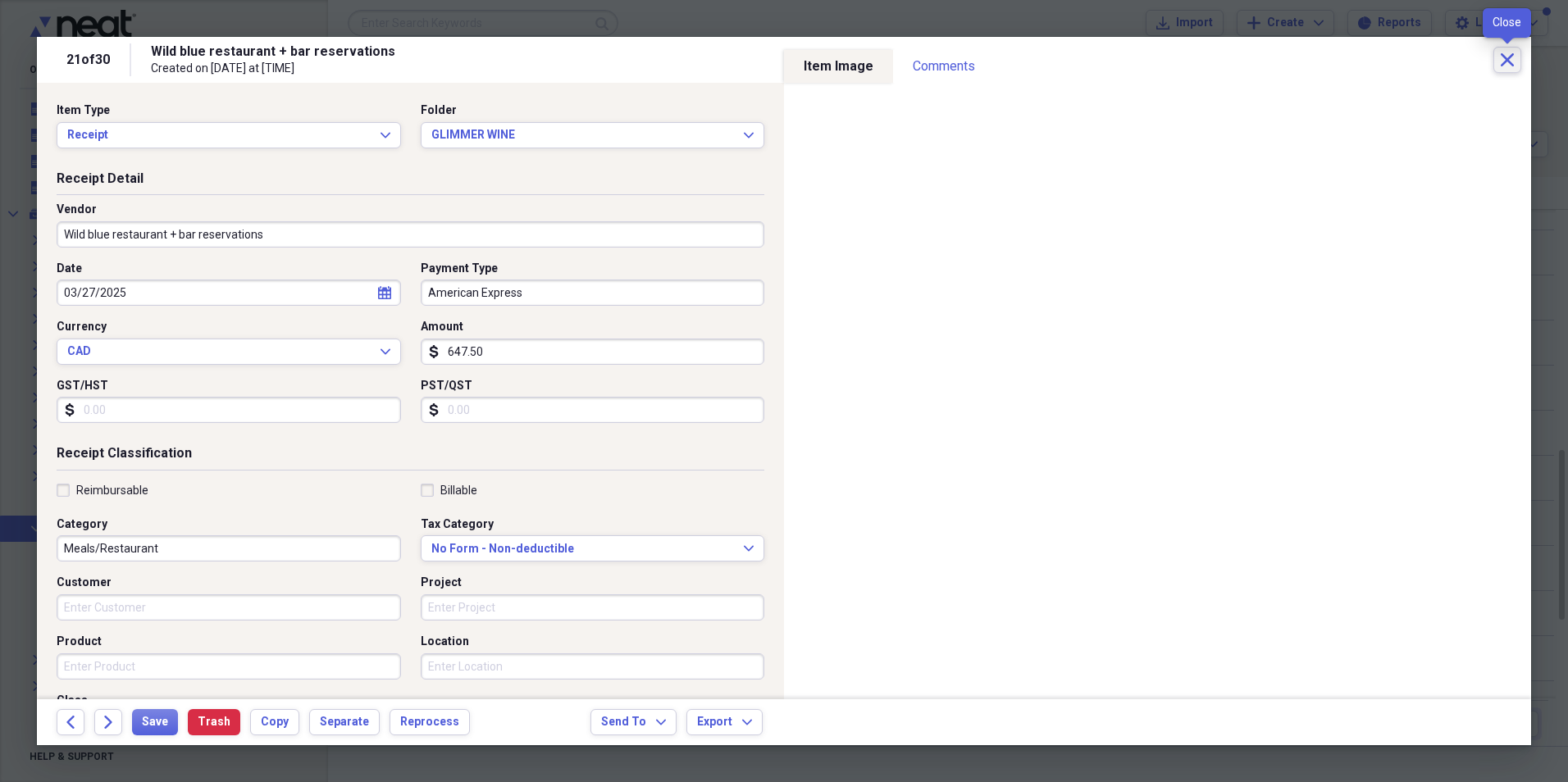 click on "Close" 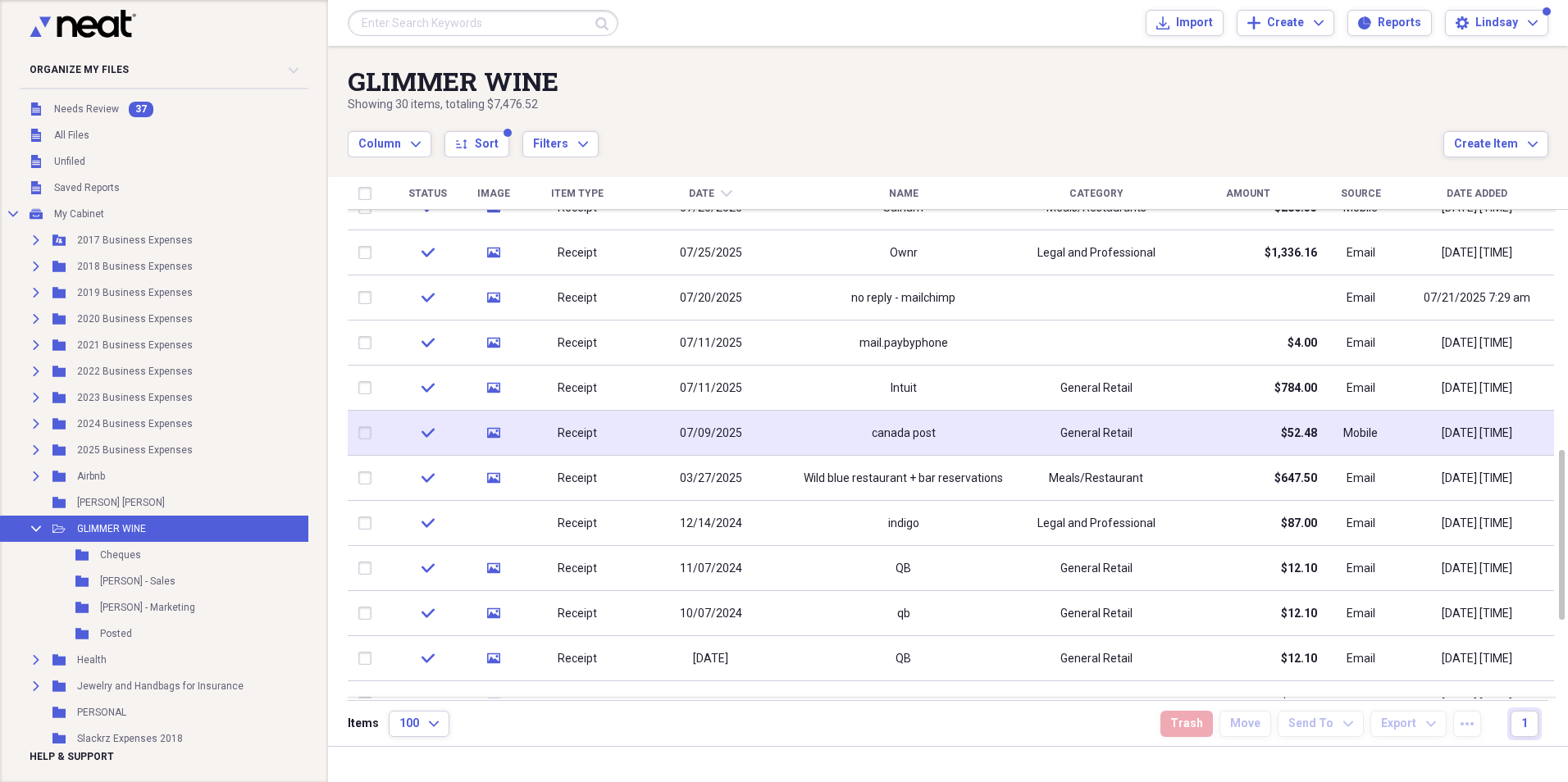 click on "General Retail" at bounding box center (1096, 433) 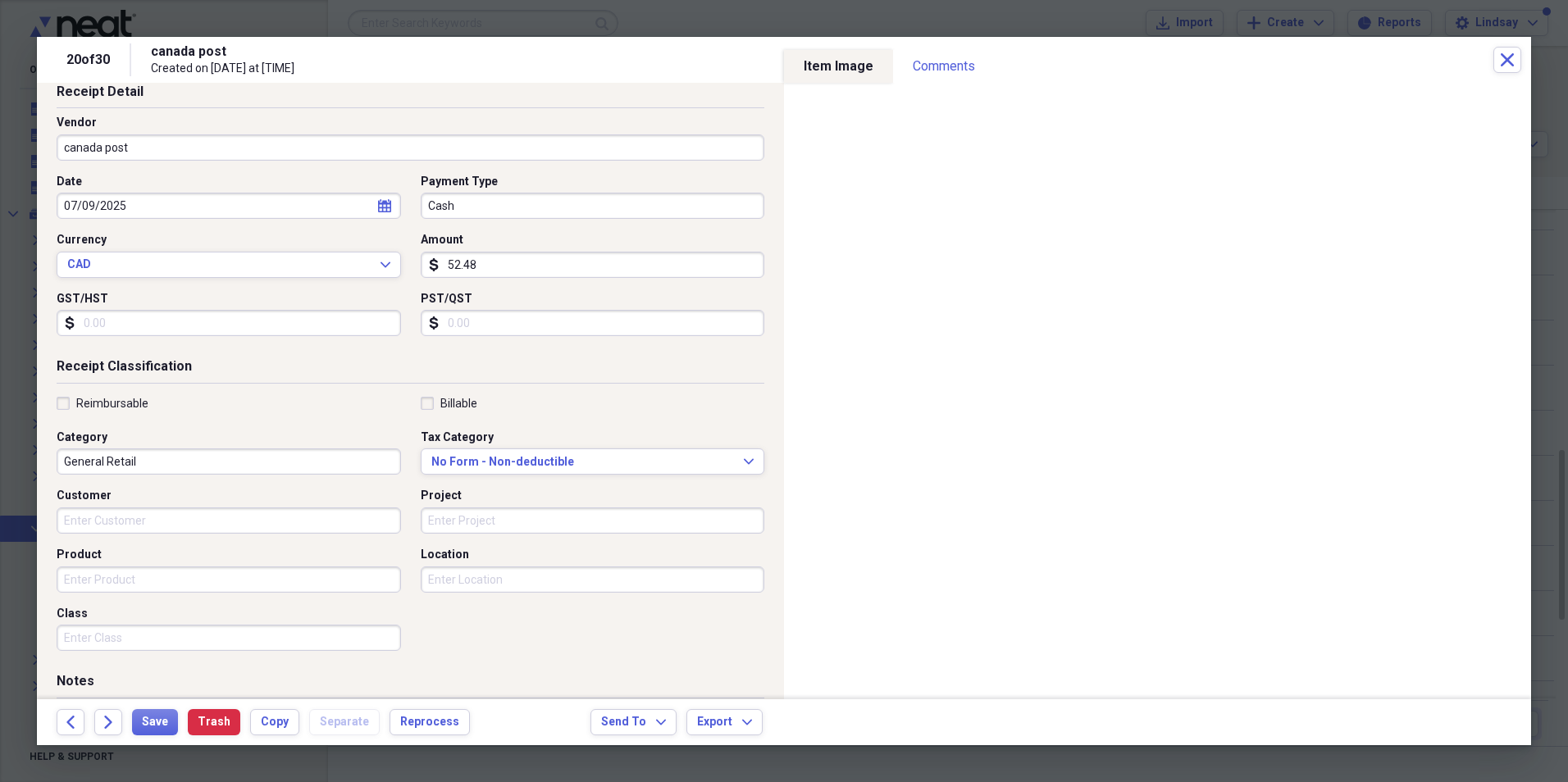scroll, scrollTop: 0, scrollLeft: 0, axis: both 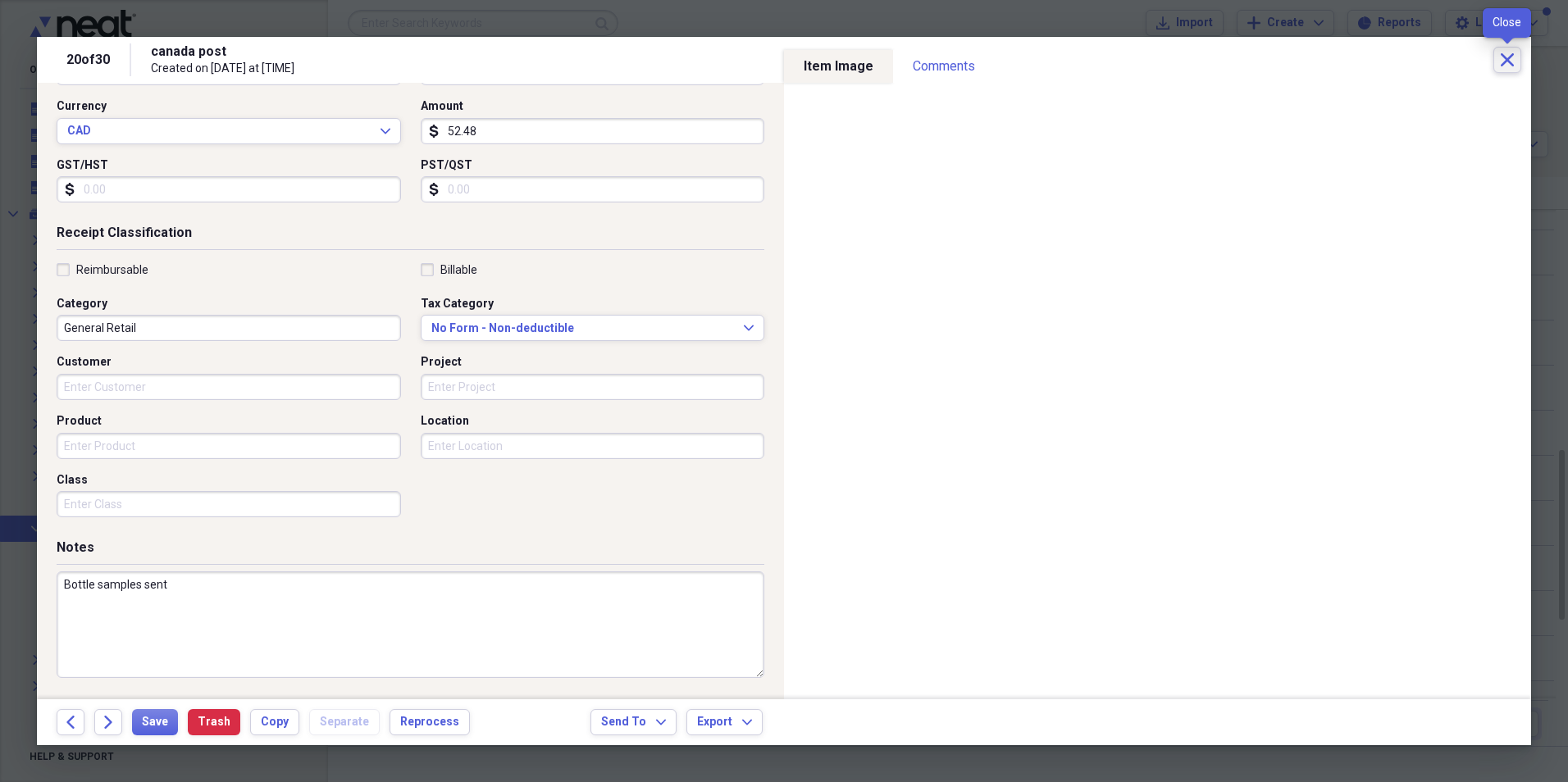 click on "Close" at bounding box center (1507, 60) 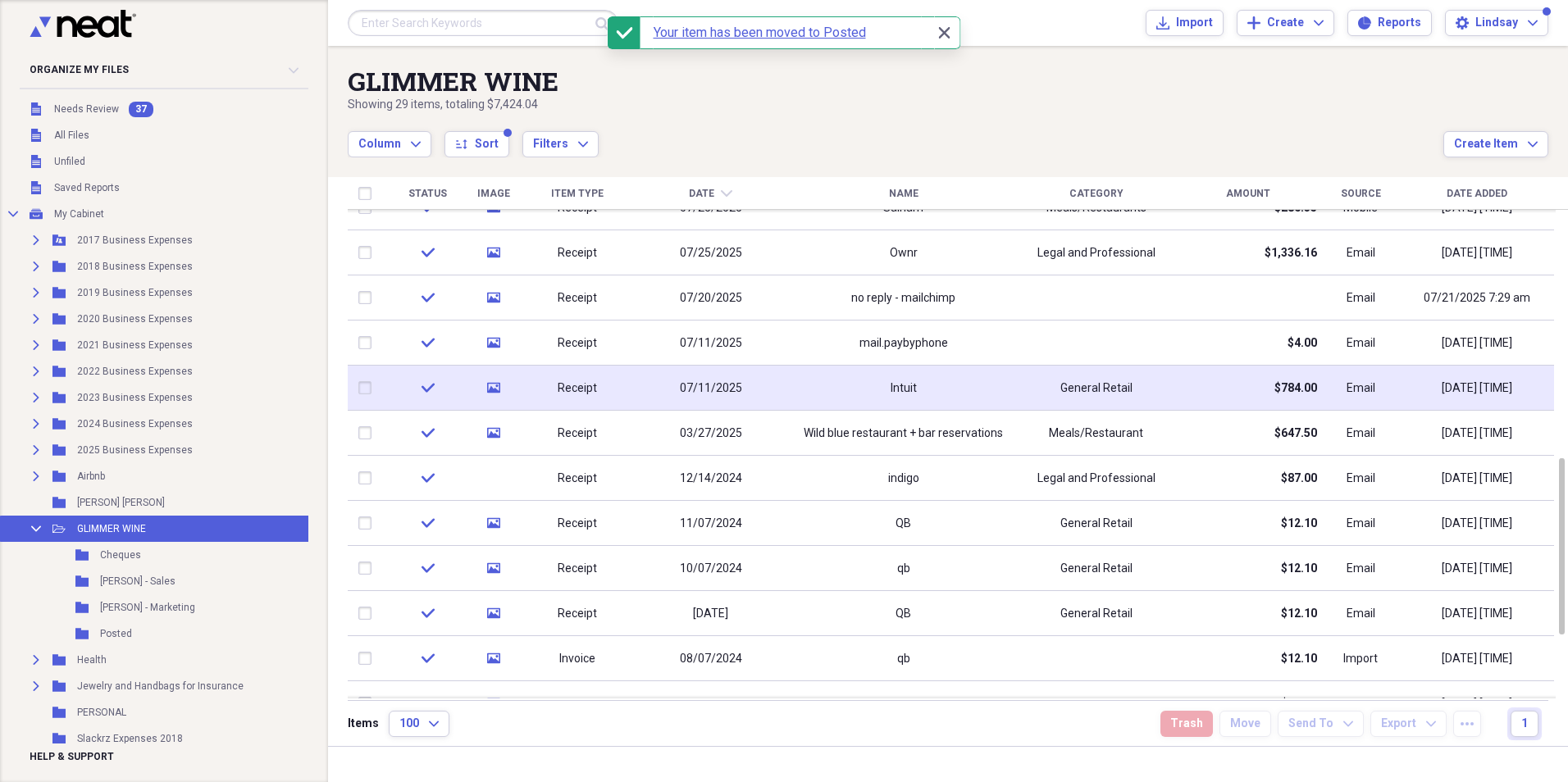 click on "Intuit" at bounding box center (903, 388) 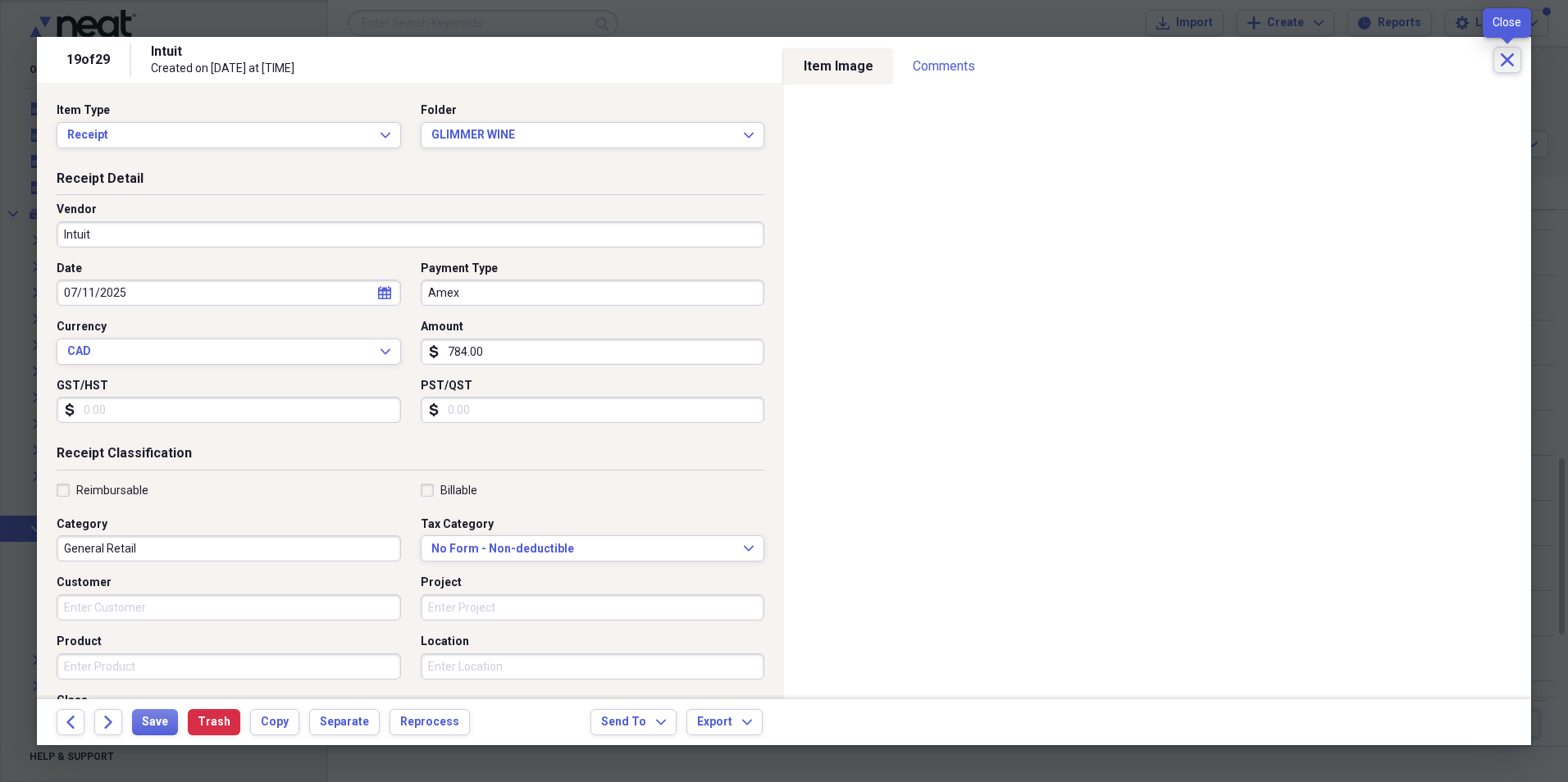click 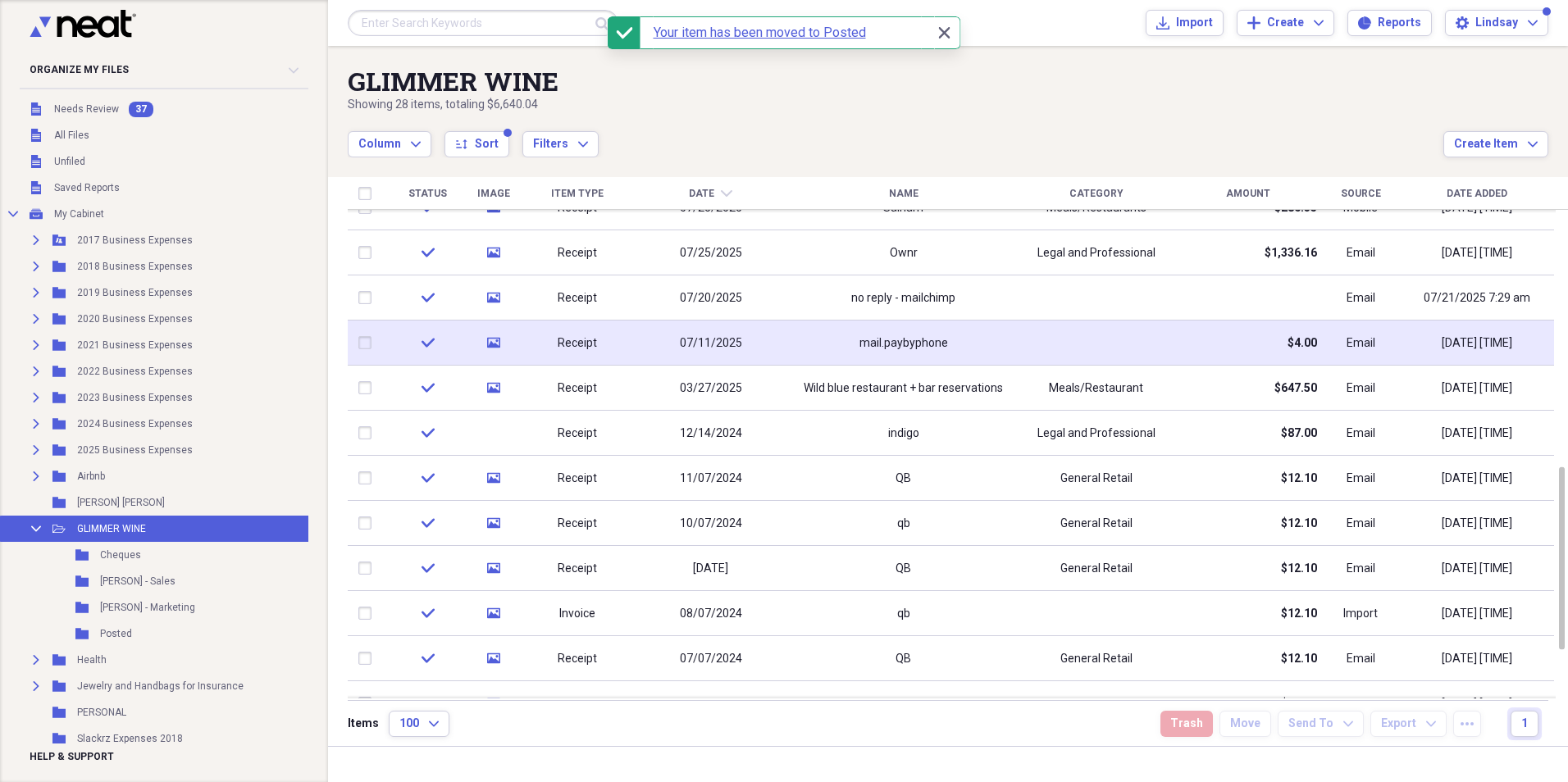click on "mail.paybyphone" at bounding box center [904, 343] 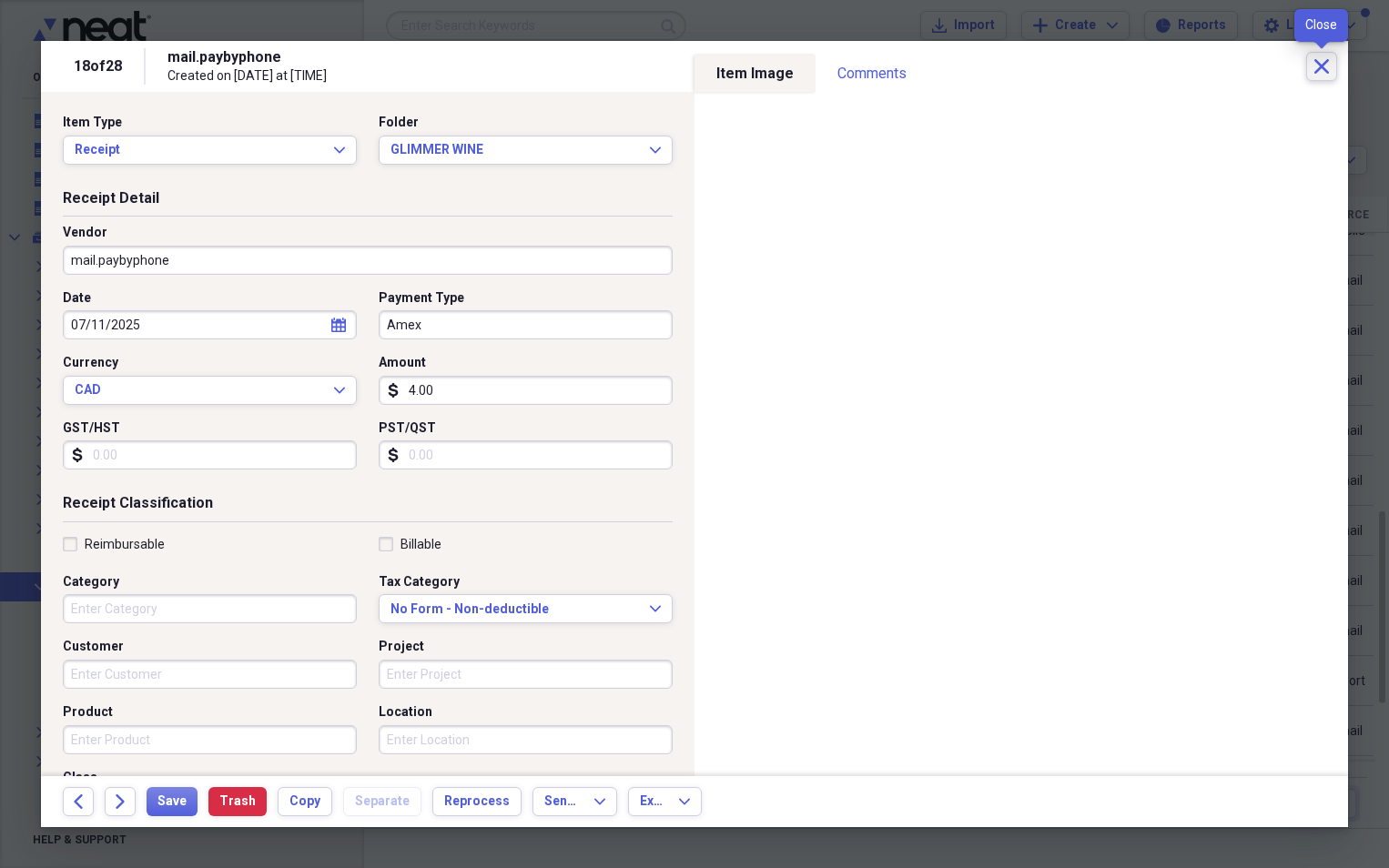 click on "Close" at bounding box center [1322, 66] 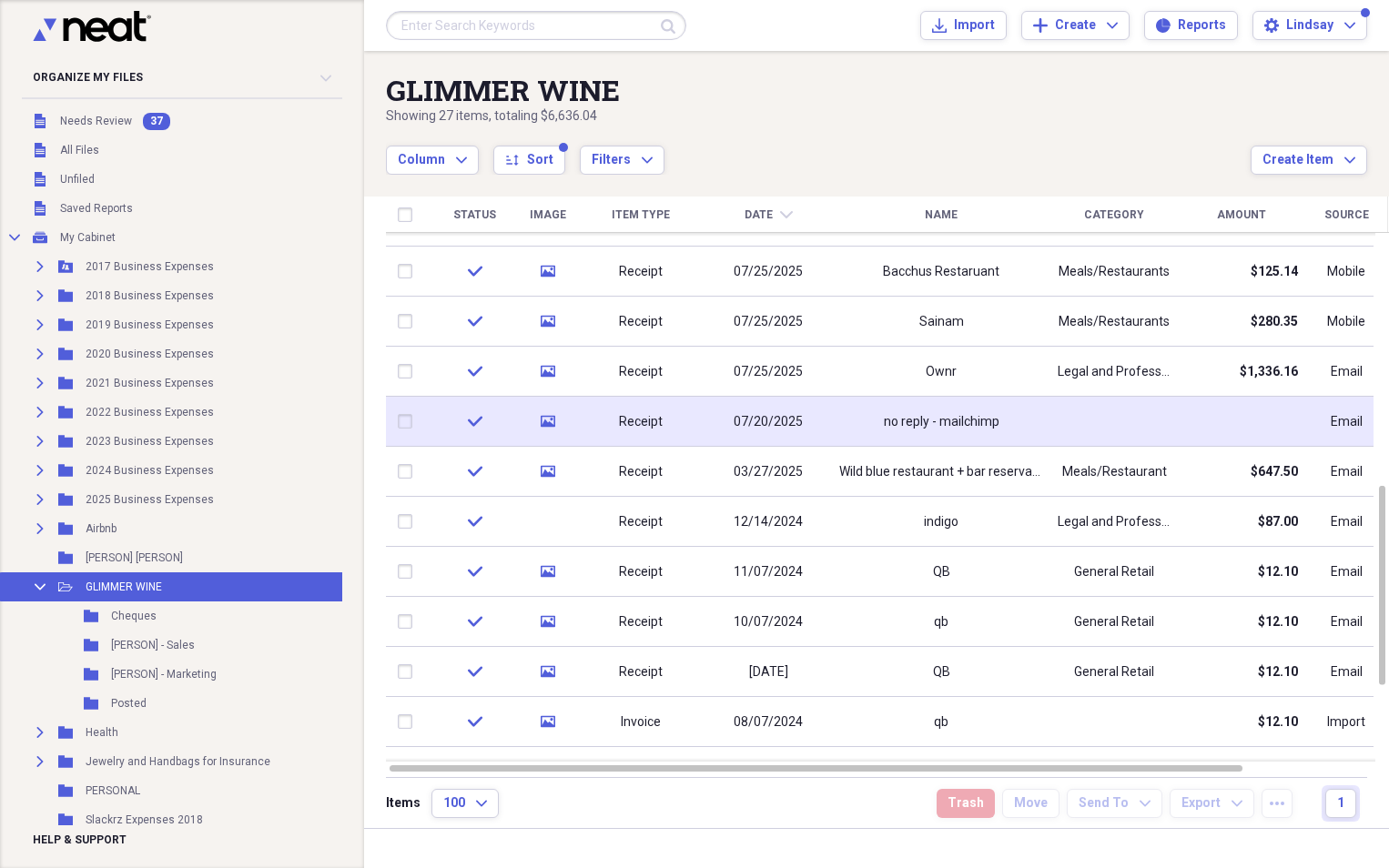 click at bounding box center (1114, 421) 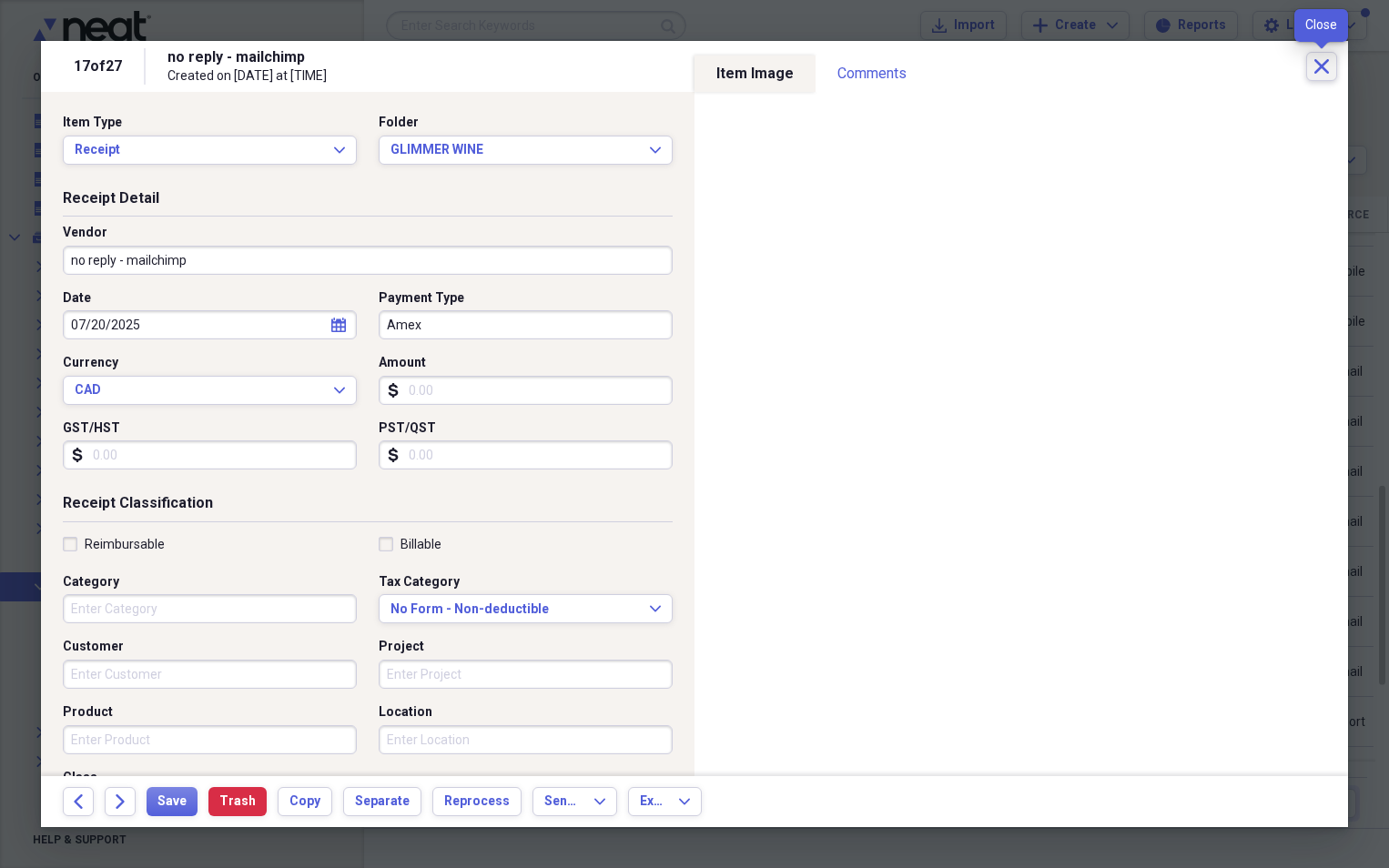 click on "Close" at bounding box center (1322, 66) 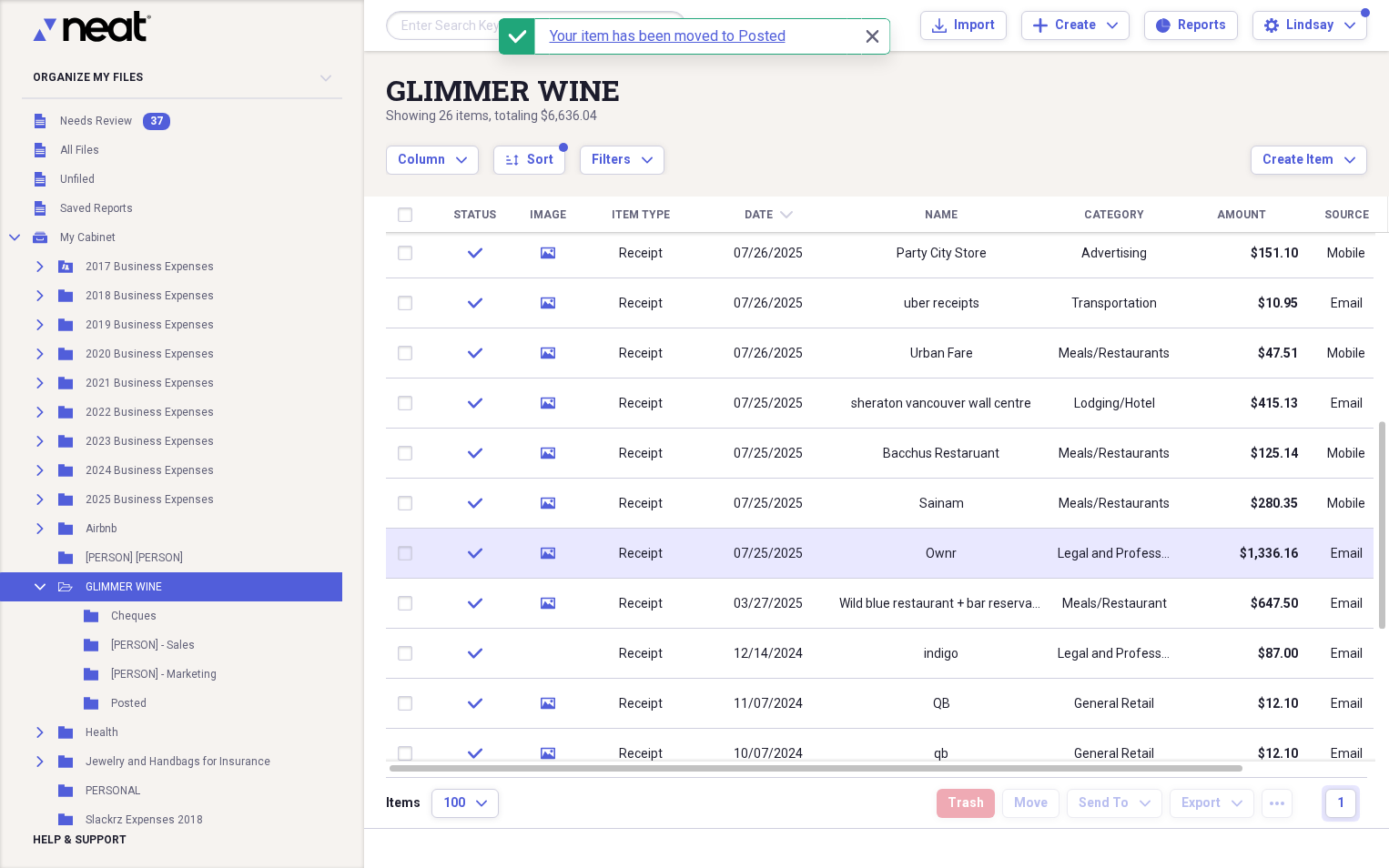 click on "Legal and Professional" at bounding box center (1114, 553) 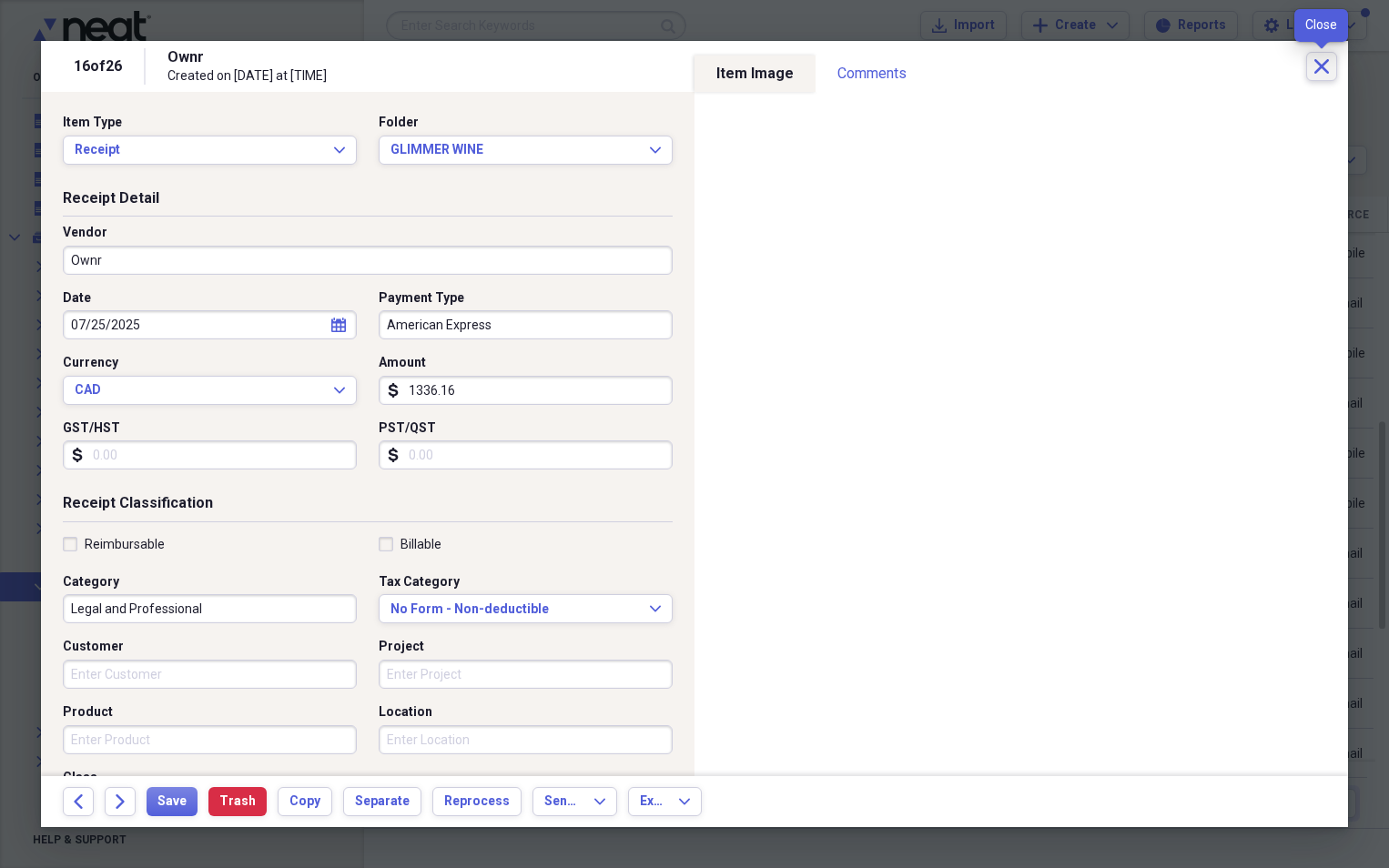 click on "Close" 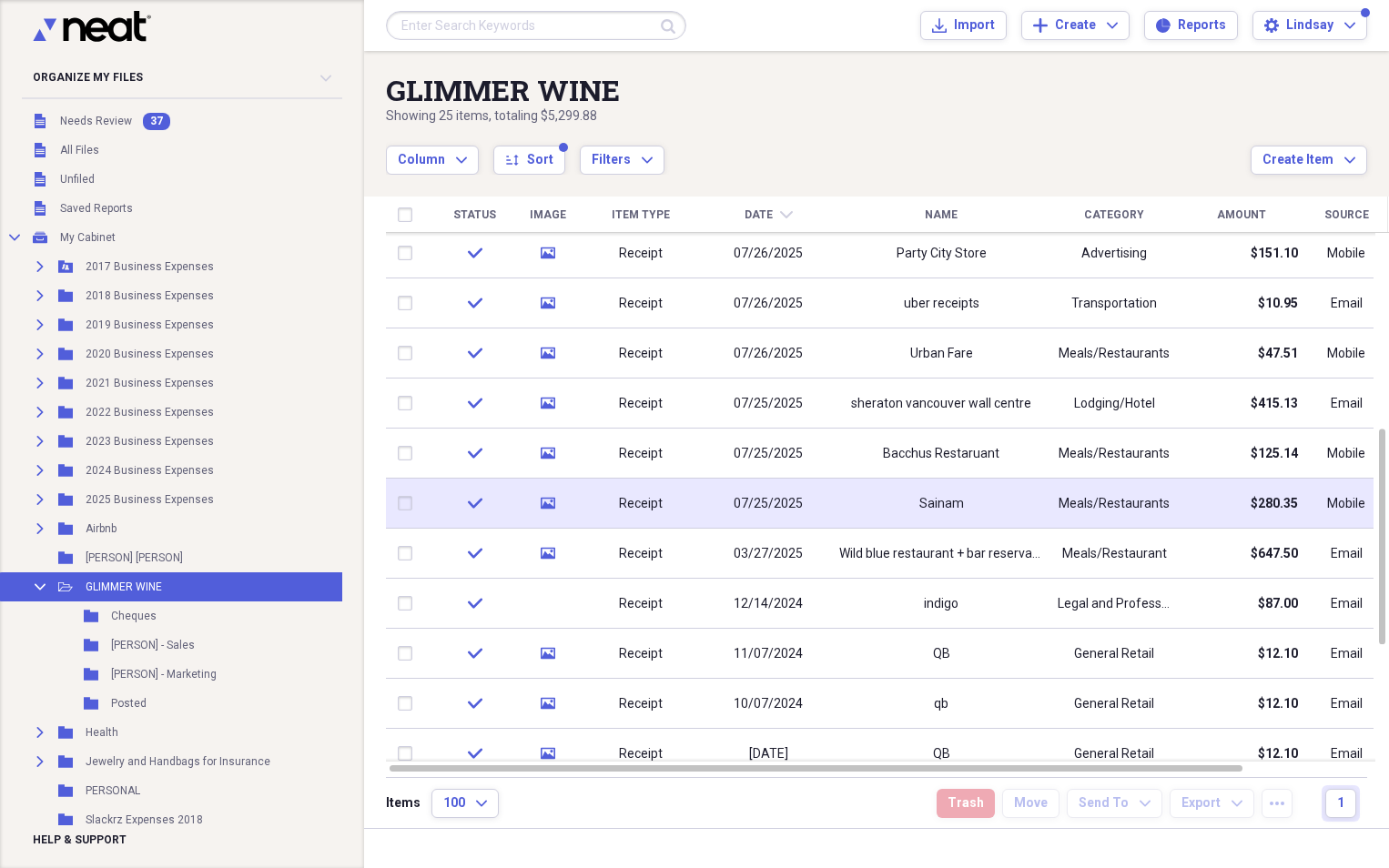 click on "$280.35" at bounding box center (1242, 503) 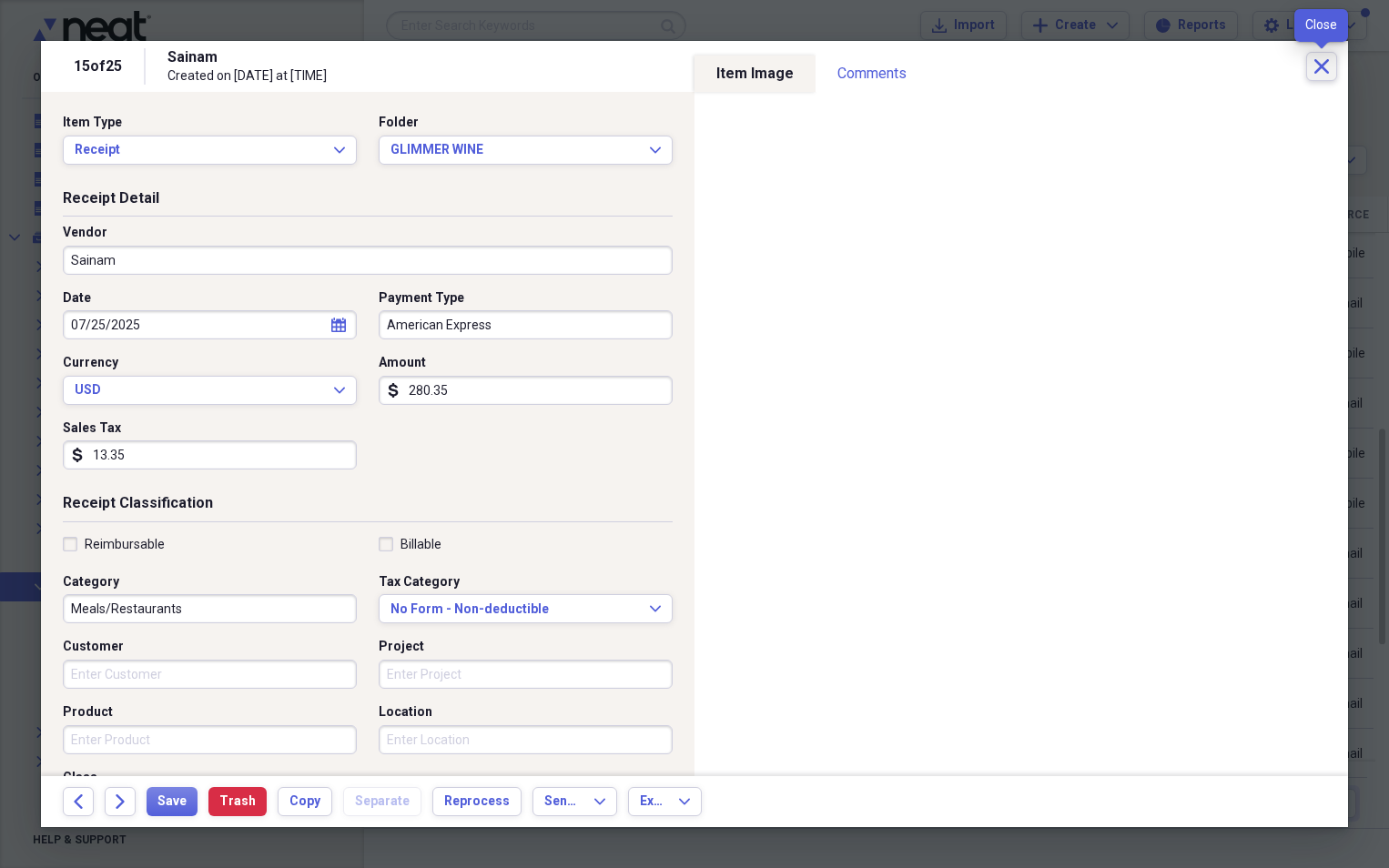 click on "Close" at bounding box center (1322, 66) 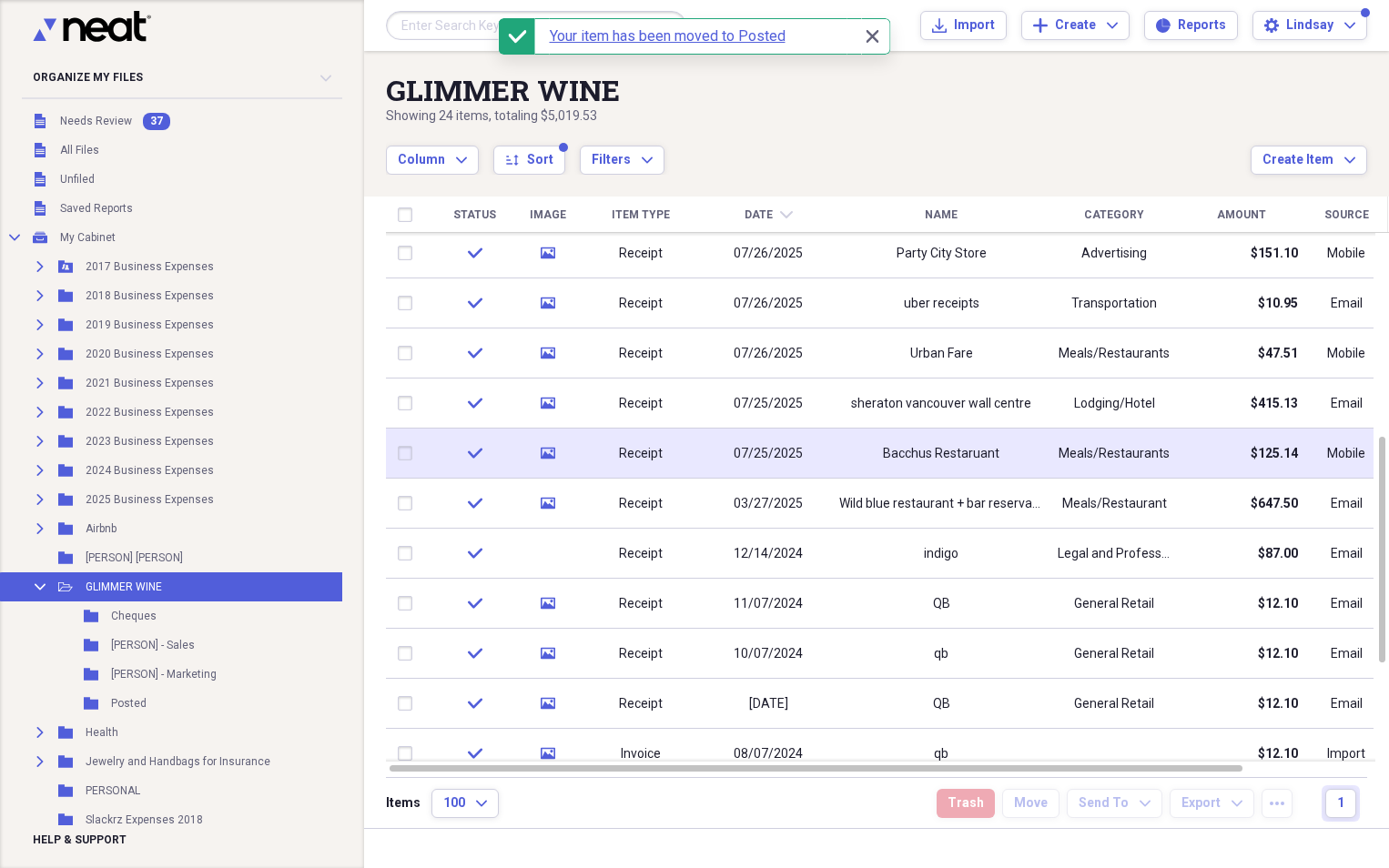 click on "Meals/Restaurants" at bounding box center [1114, 453] 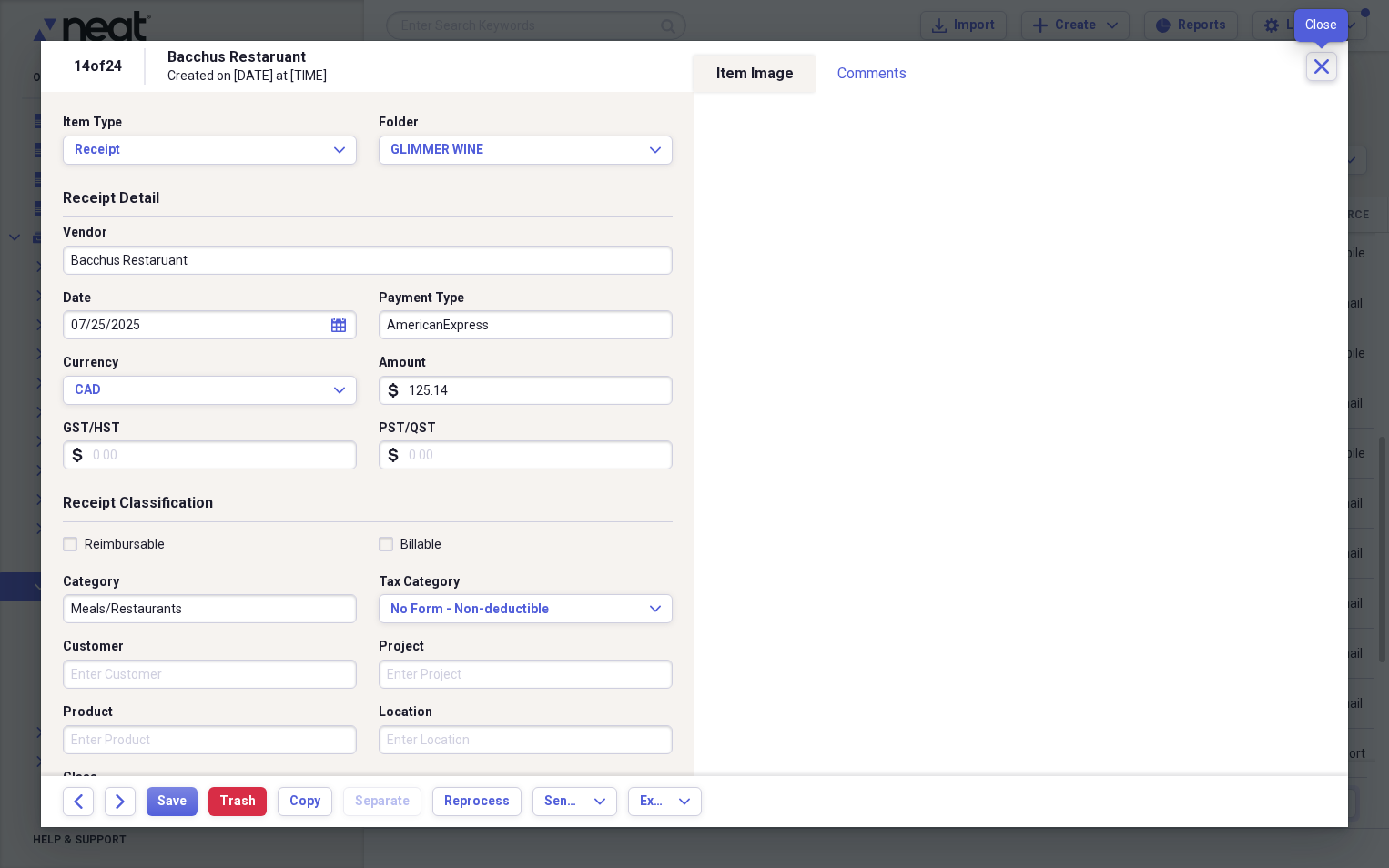 click on "Close" at bounding box center (1322, 66) 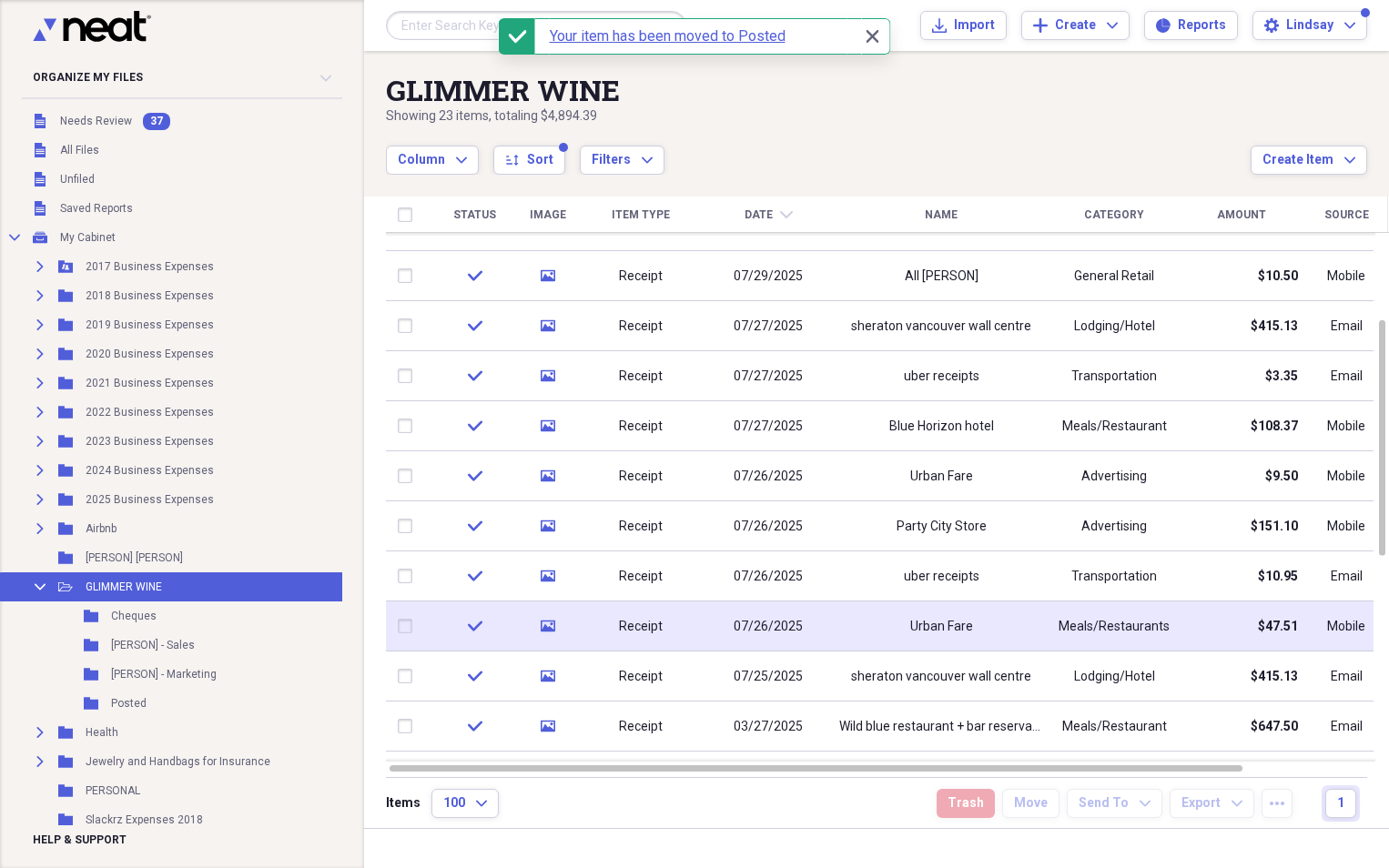 click on "Meals/Restaurants" at bounding box center (1114, 627) 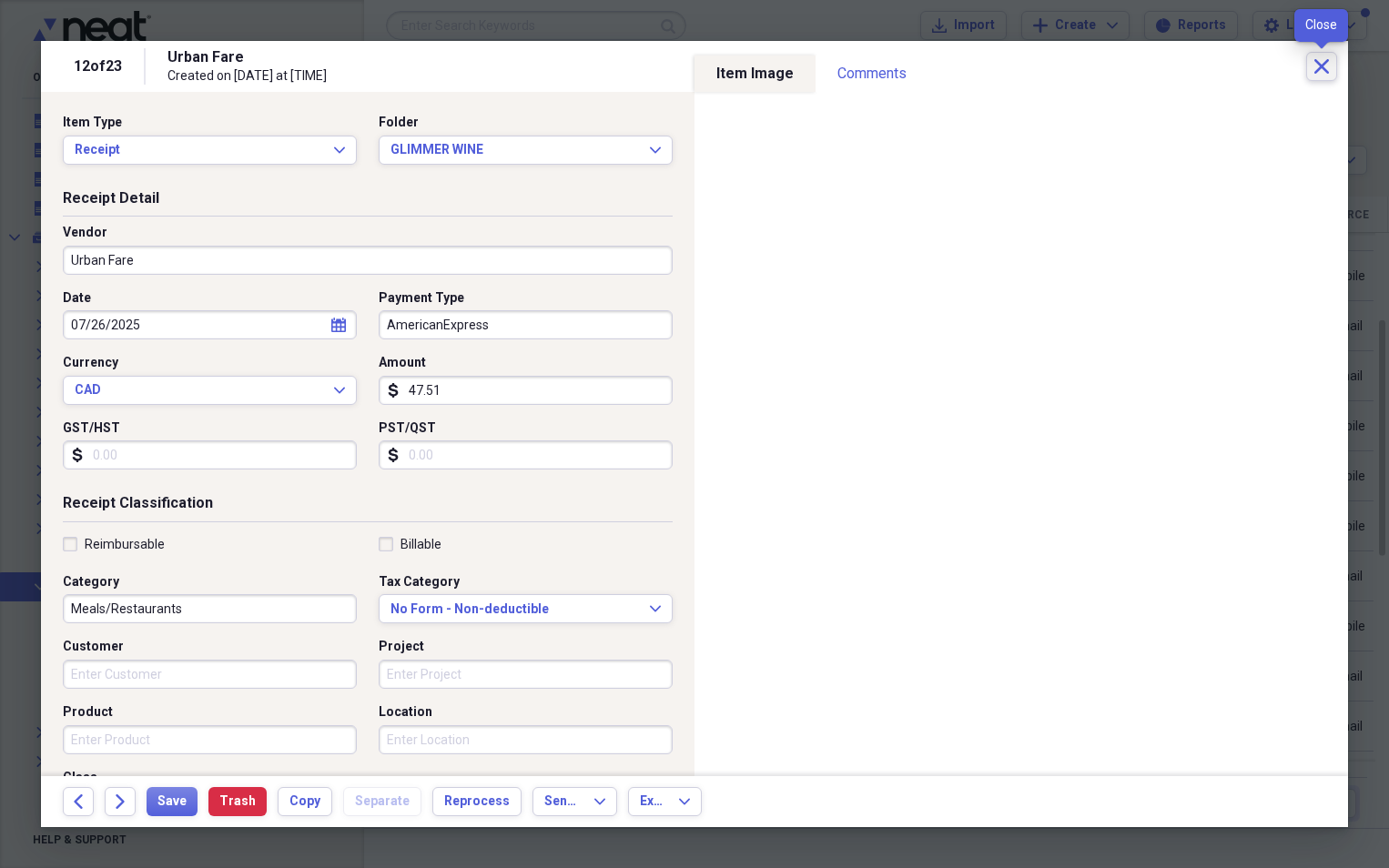 click 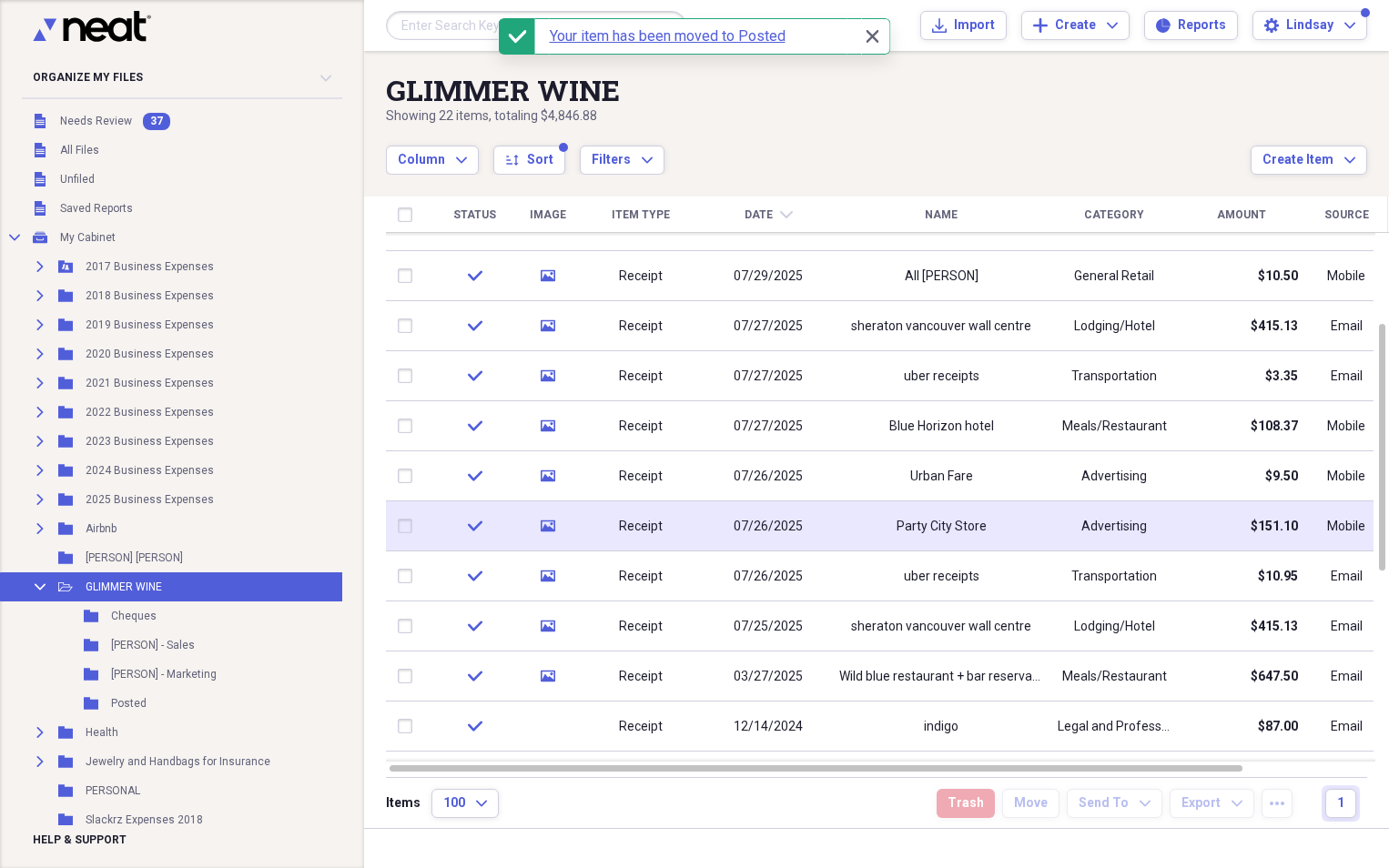 click on "Advertising" at bounding box center [1114, 526] 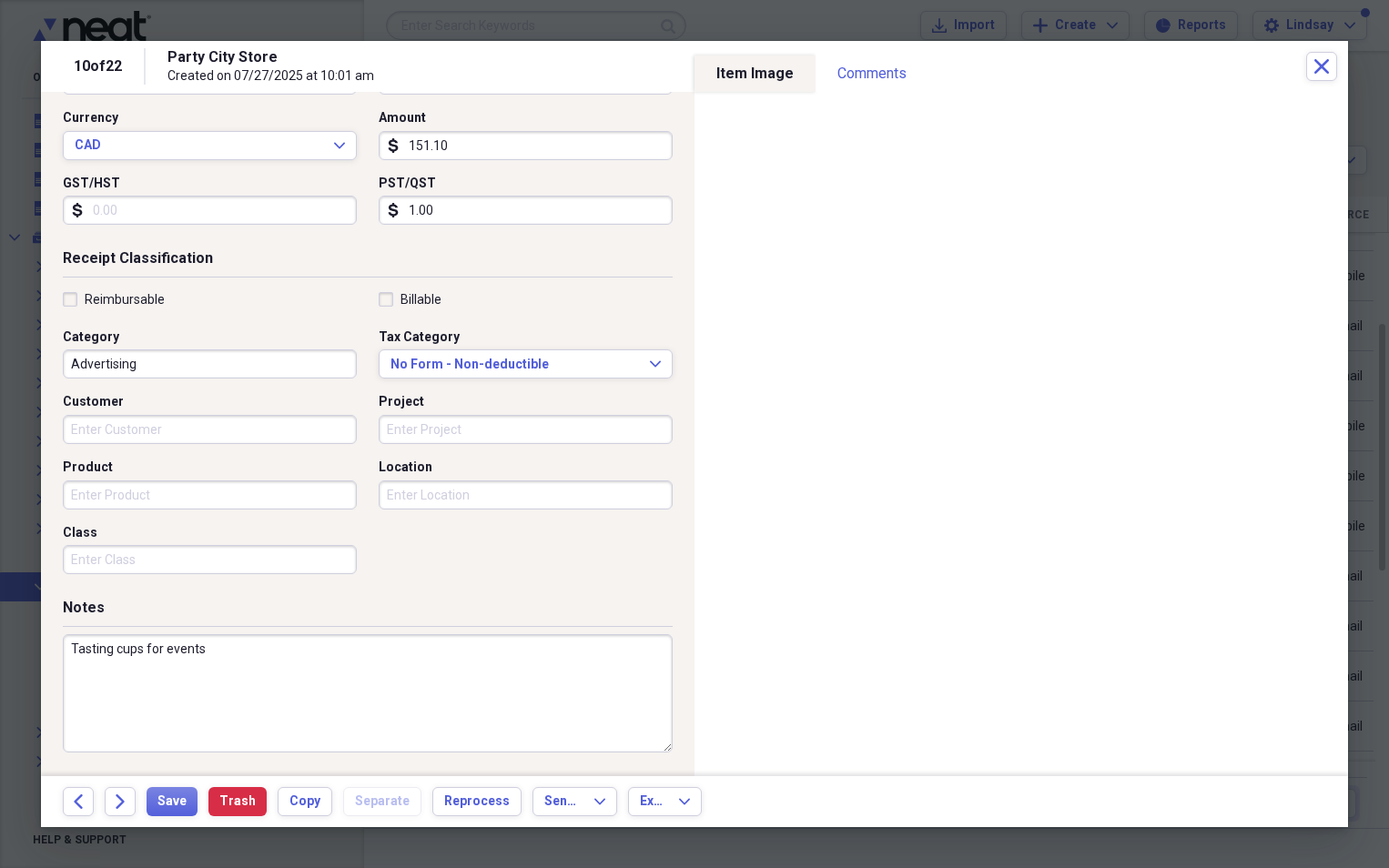 scroll, scrollTop: 0, scrollLeft: 0, axis: both 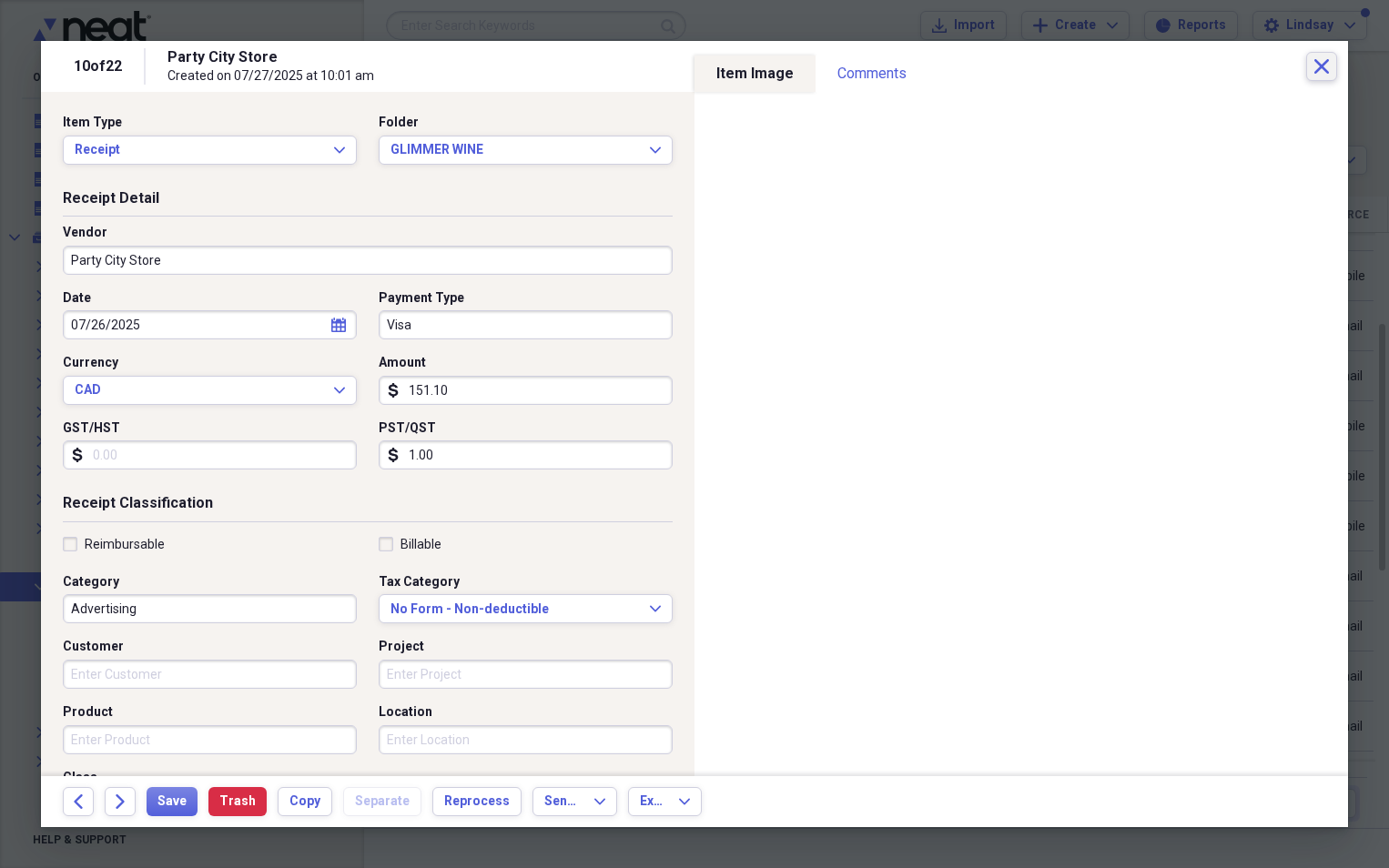 click on "Close" at bounding box center (1322, 66) 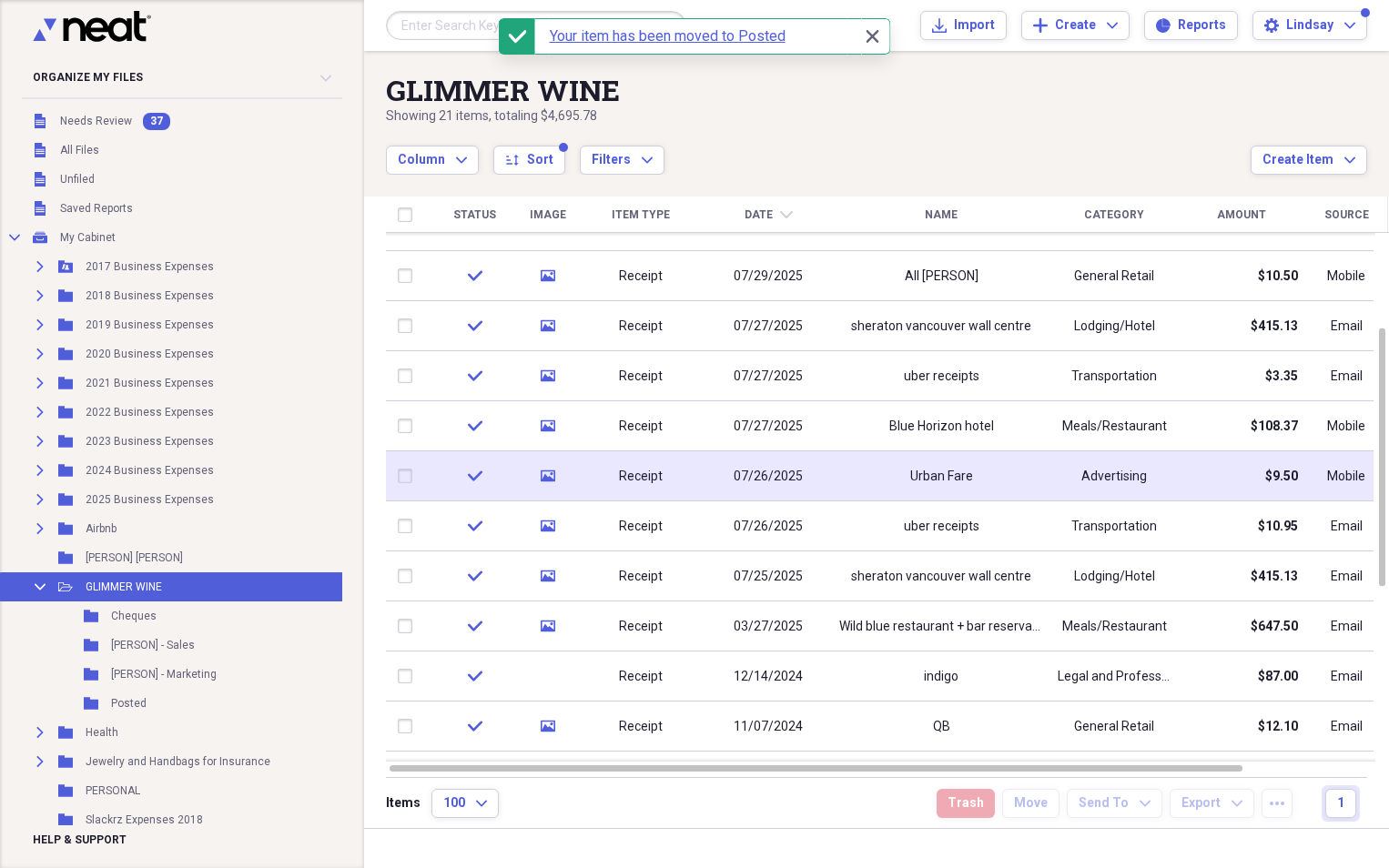 click on "Urban Fare" at bounding box center [941, 476] 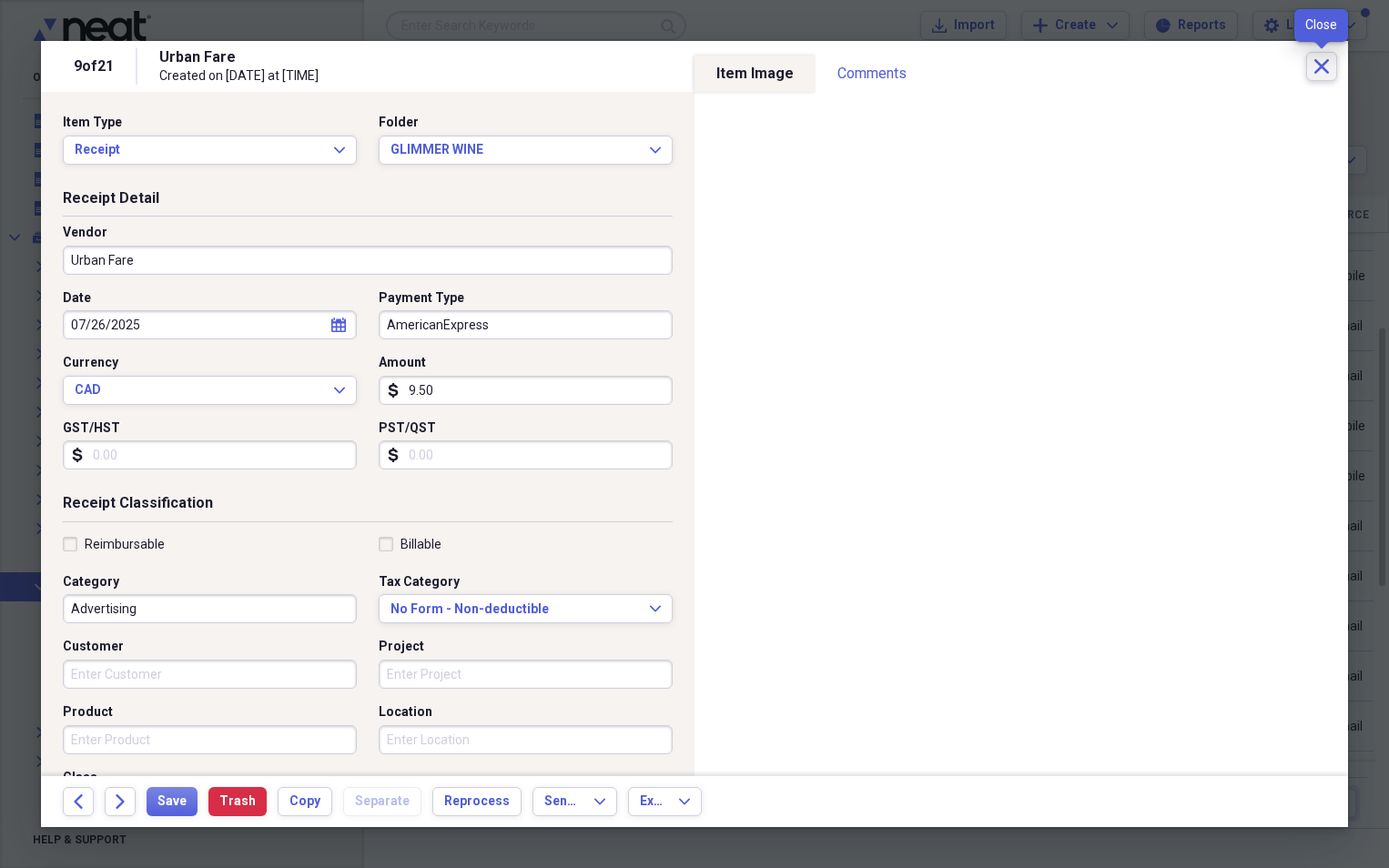 click on "Close" at bounding box center [1322, 66] 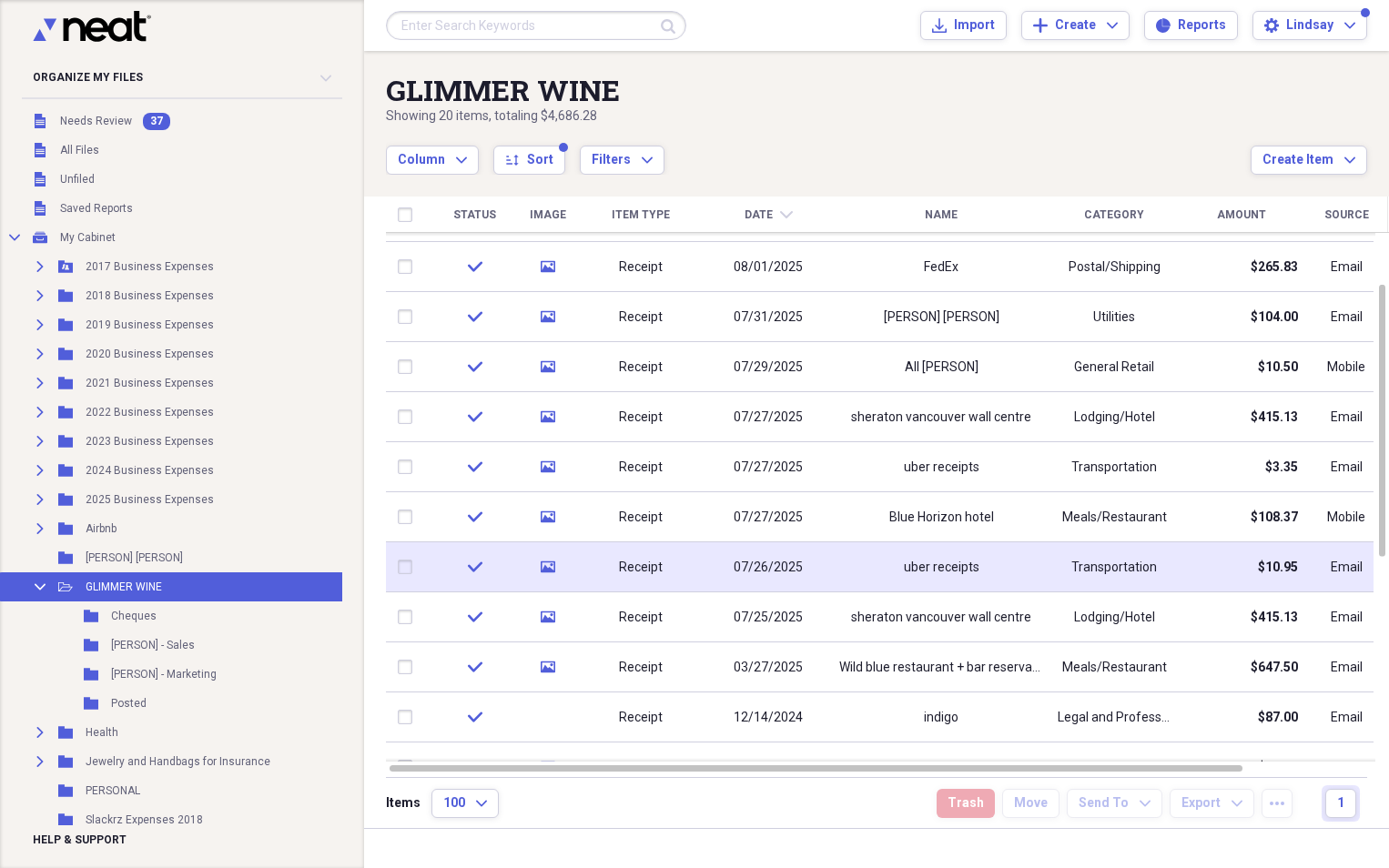 click on "Transportation" at bounding box center (1114, 567) 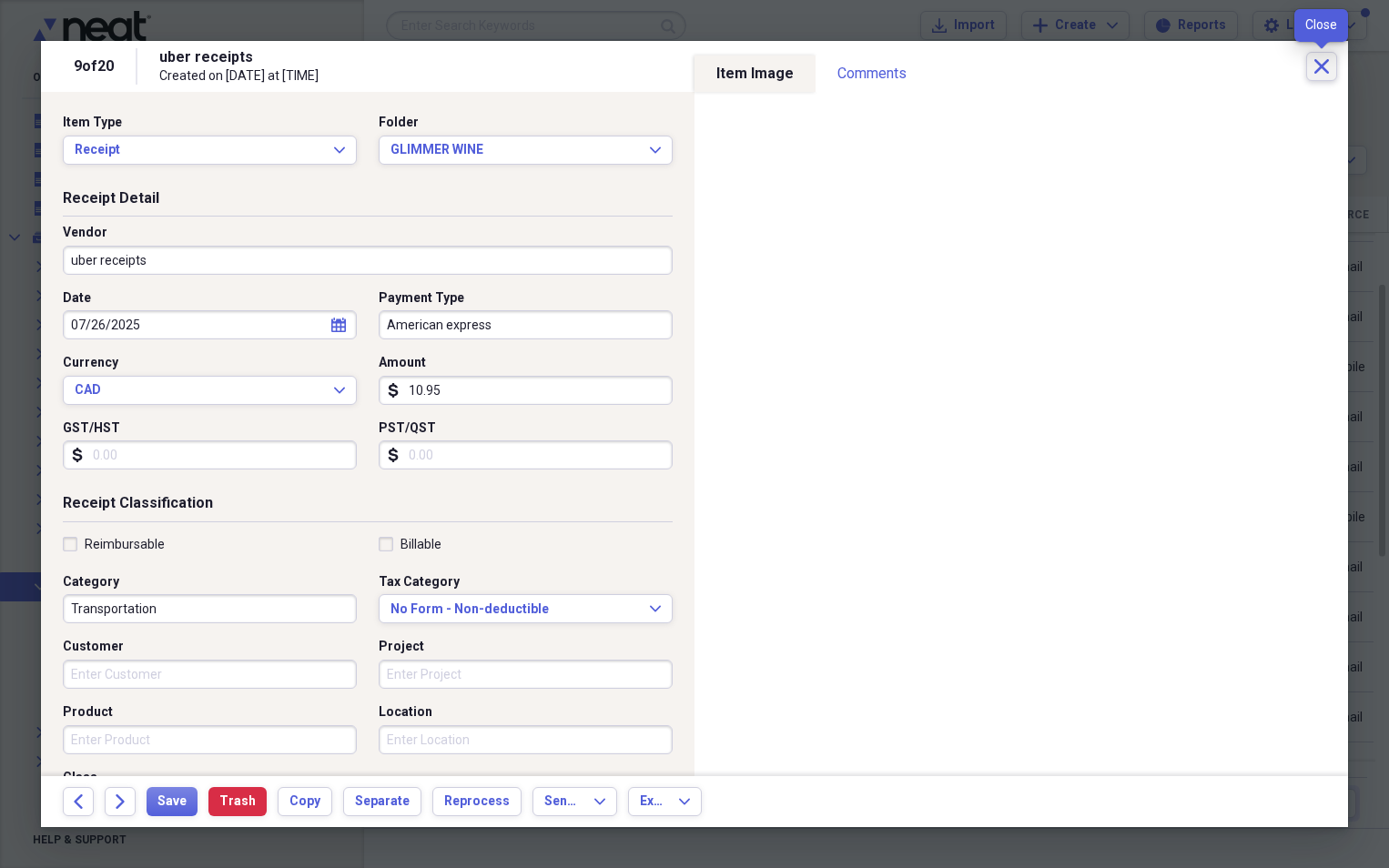 click on "Close" 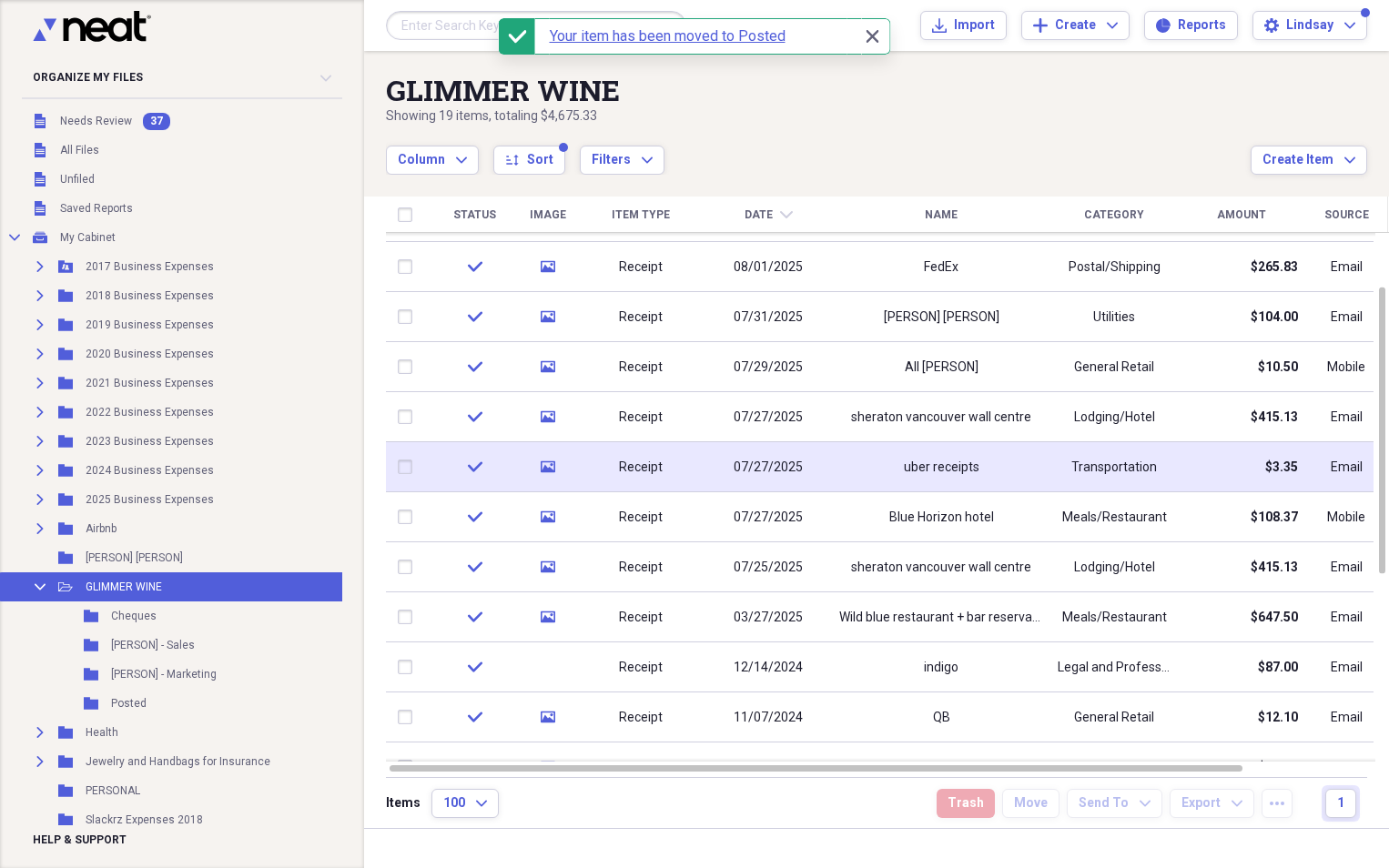 click on "Transportation" at bounding box center [1114, 467] 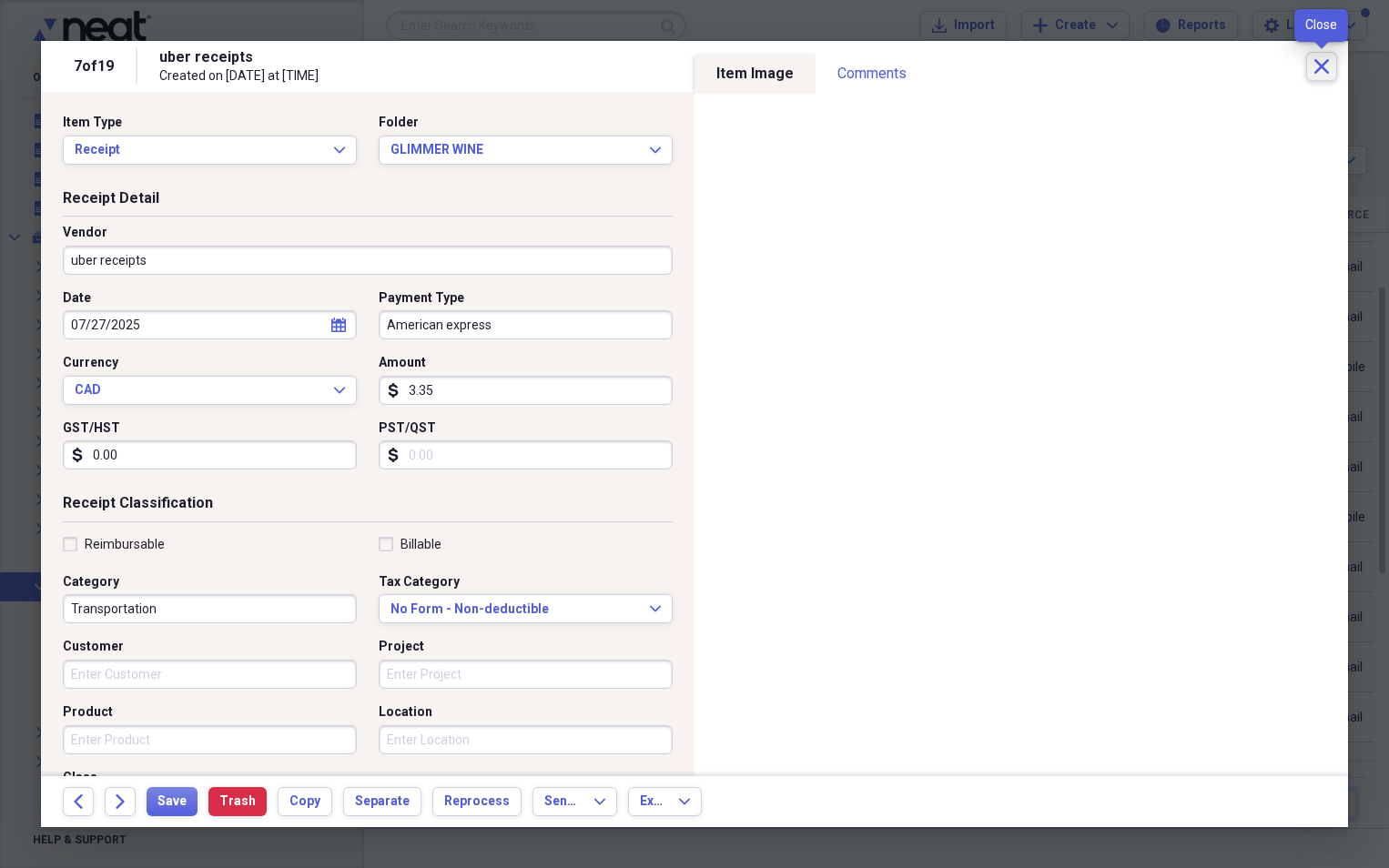 click on "Close" at bounding box center (1322, 66) 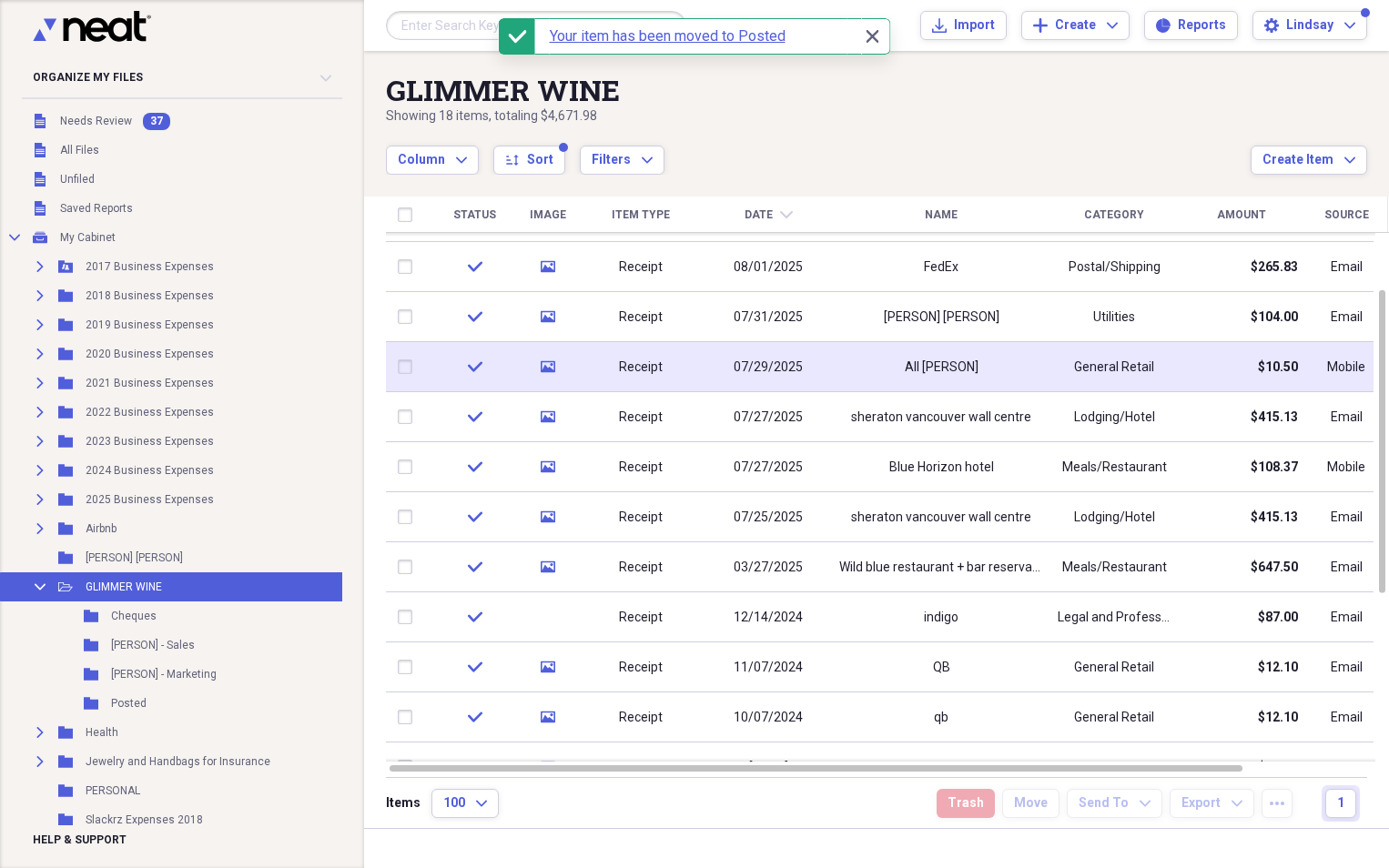click on "General Retail" at bounding box center [1114, 367] 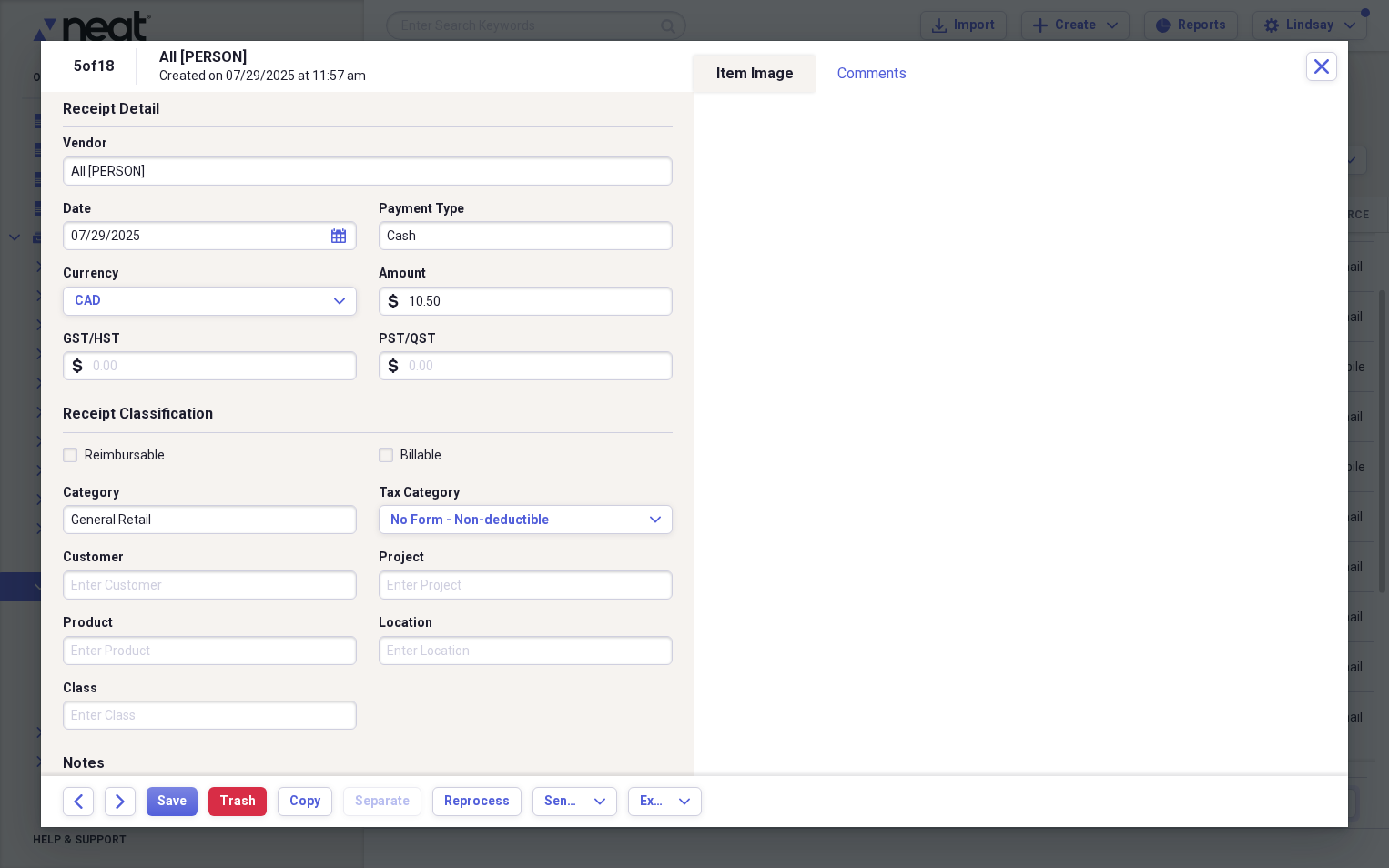 scroll, scrollTop: 0, scrollLeft: 0, axis: both 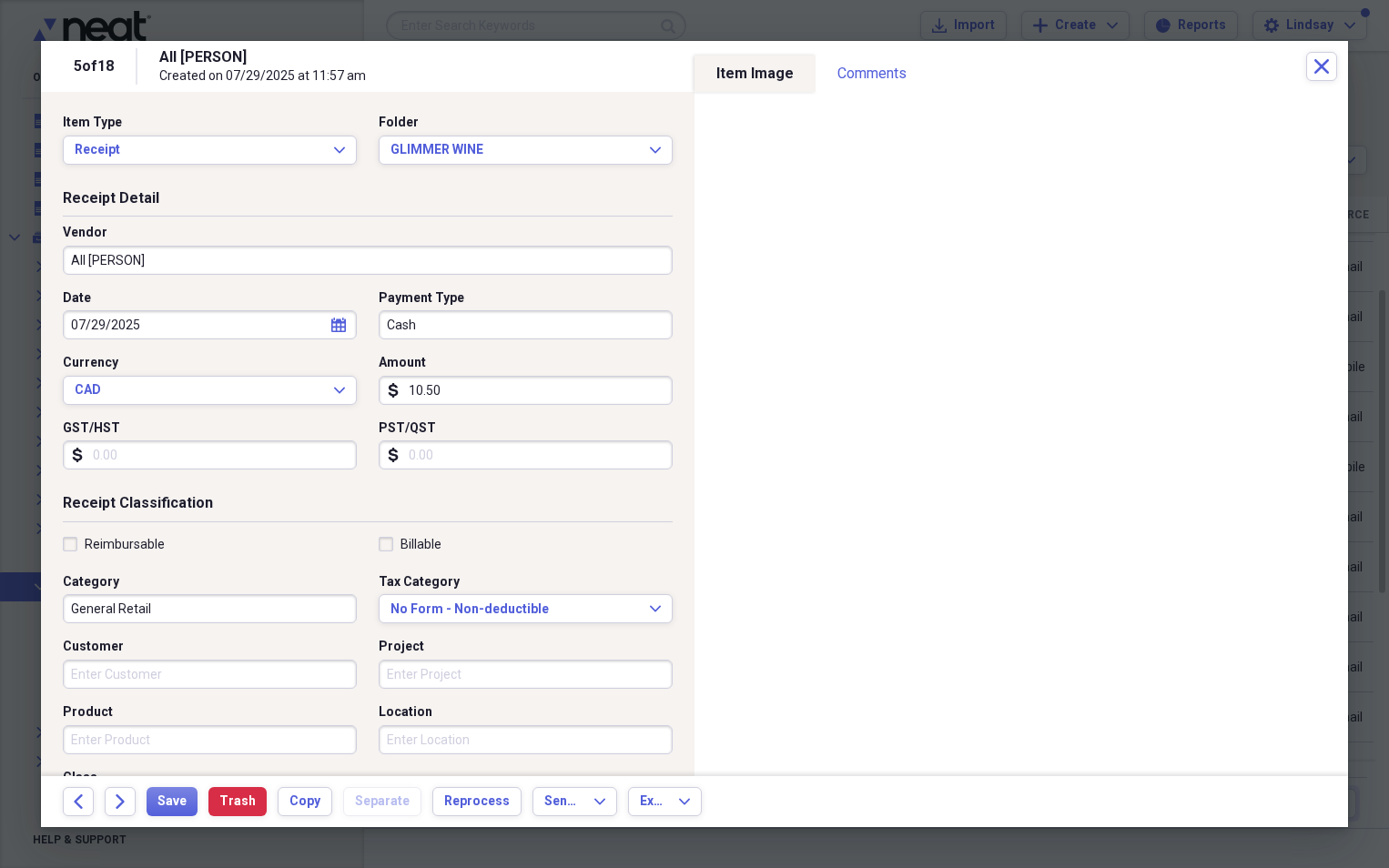 click on "All [PERSON] Created on [DATE] at [TIME]" at bounding box center (733, 66) 